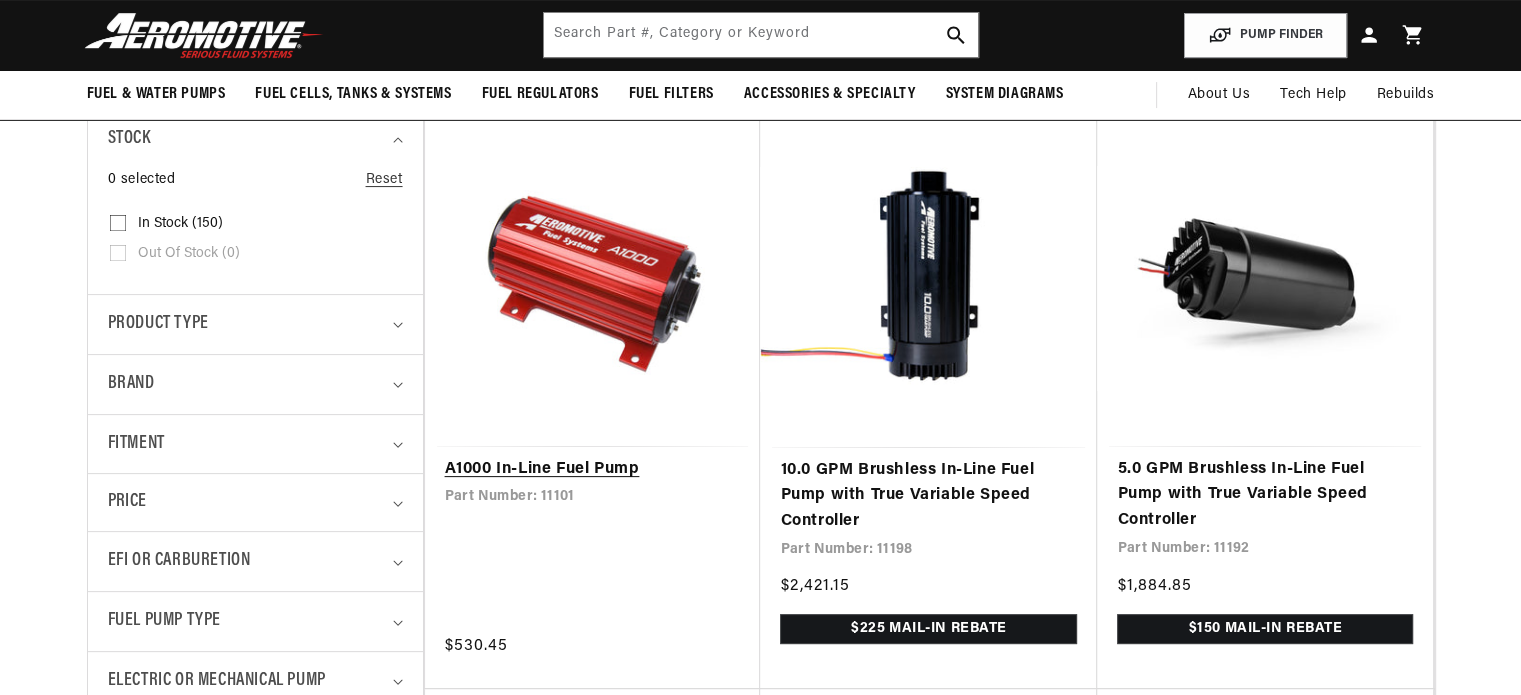 scroll, scrollTop: 400, scrollLeft: 0, axis: vertical 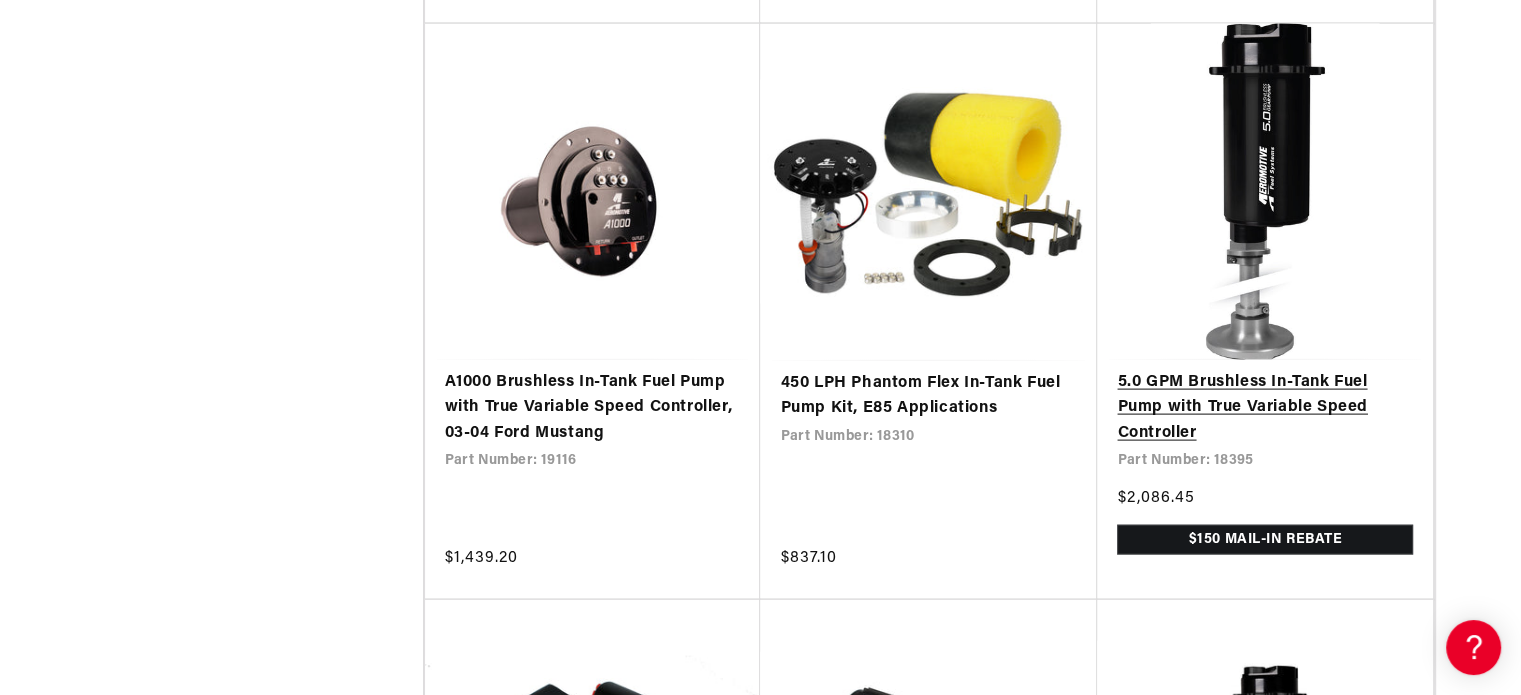 click on "5.0 GPM Brushless In-Tank Fuel Pump with True Variable Speed Controller" at bounding box center [1265, 408] 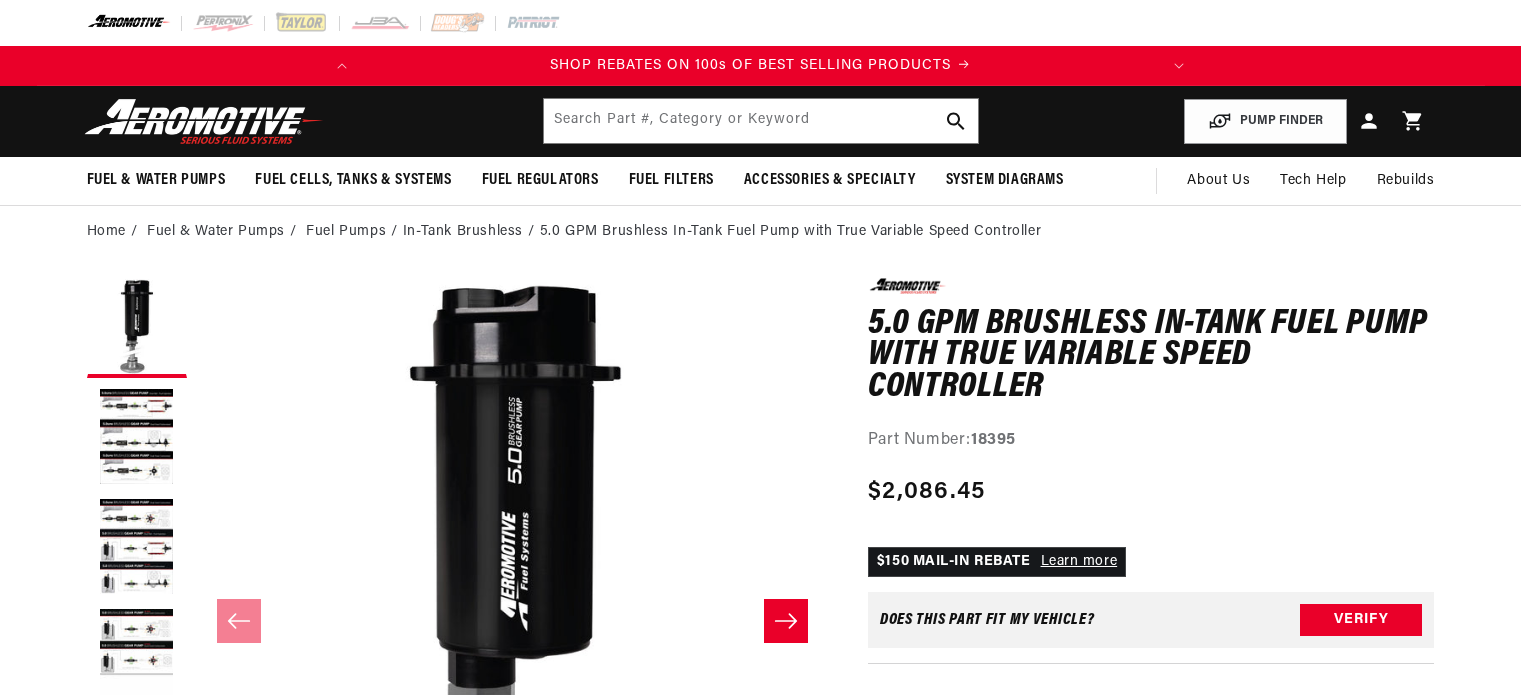 scroll, scrollTop: 0, scrollLeft: 0, axis: both 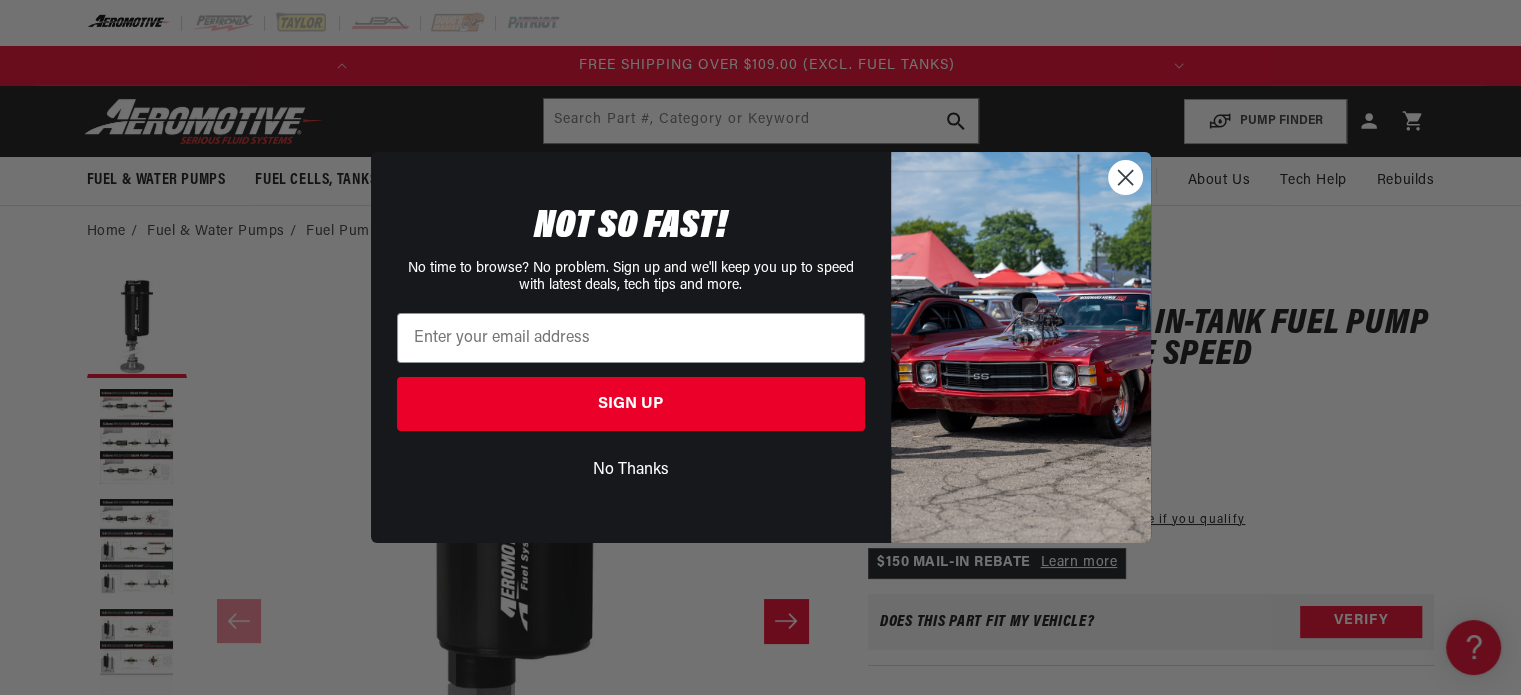 click 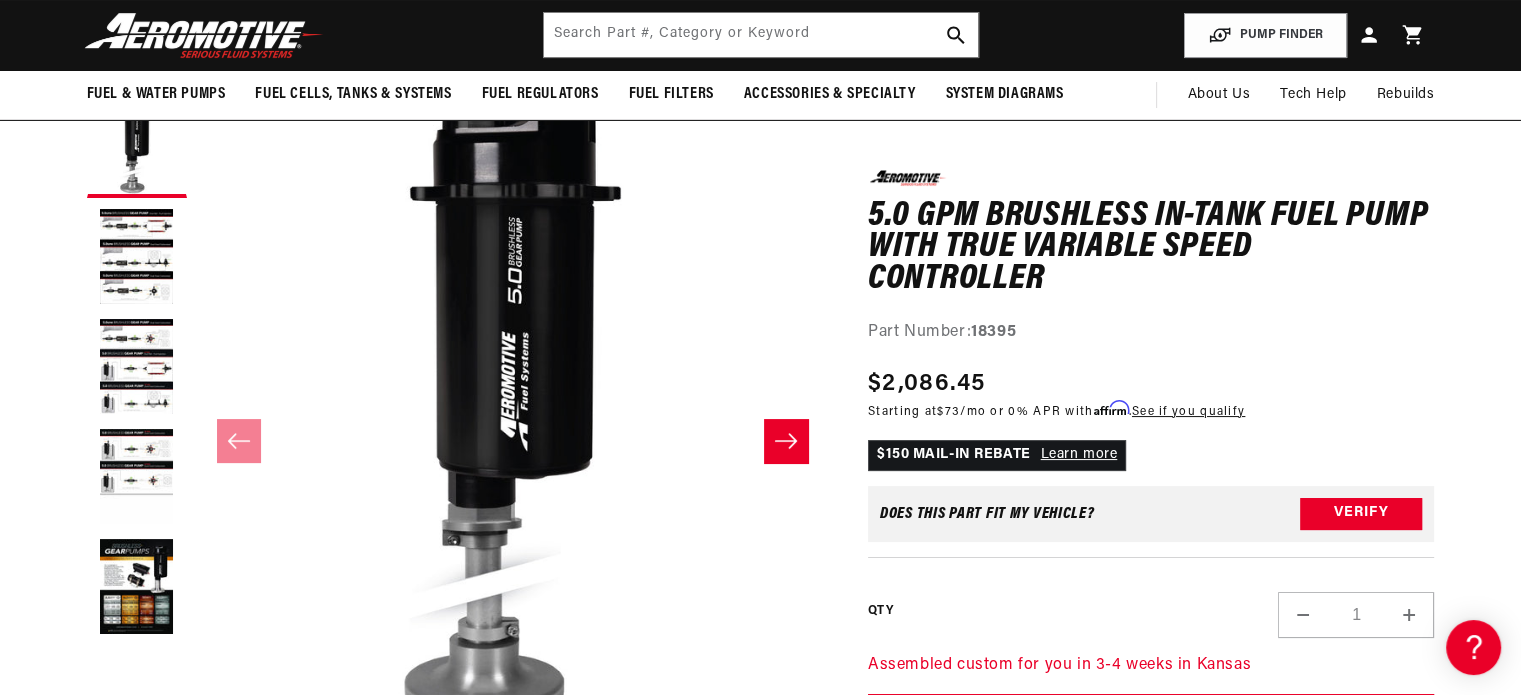 scroll, scrollTop: 160, scrollLeft: 0, axis: vertical 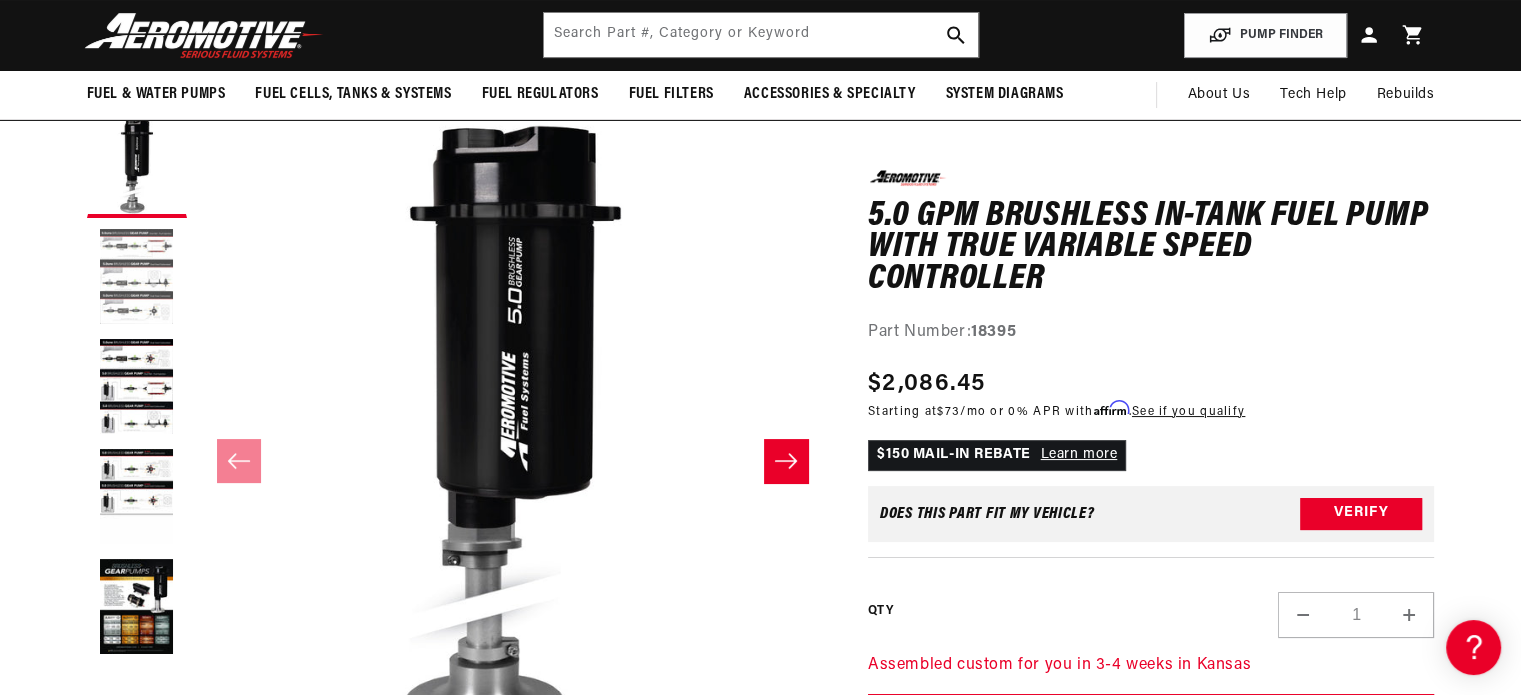 click at bounding box center (137, 278) 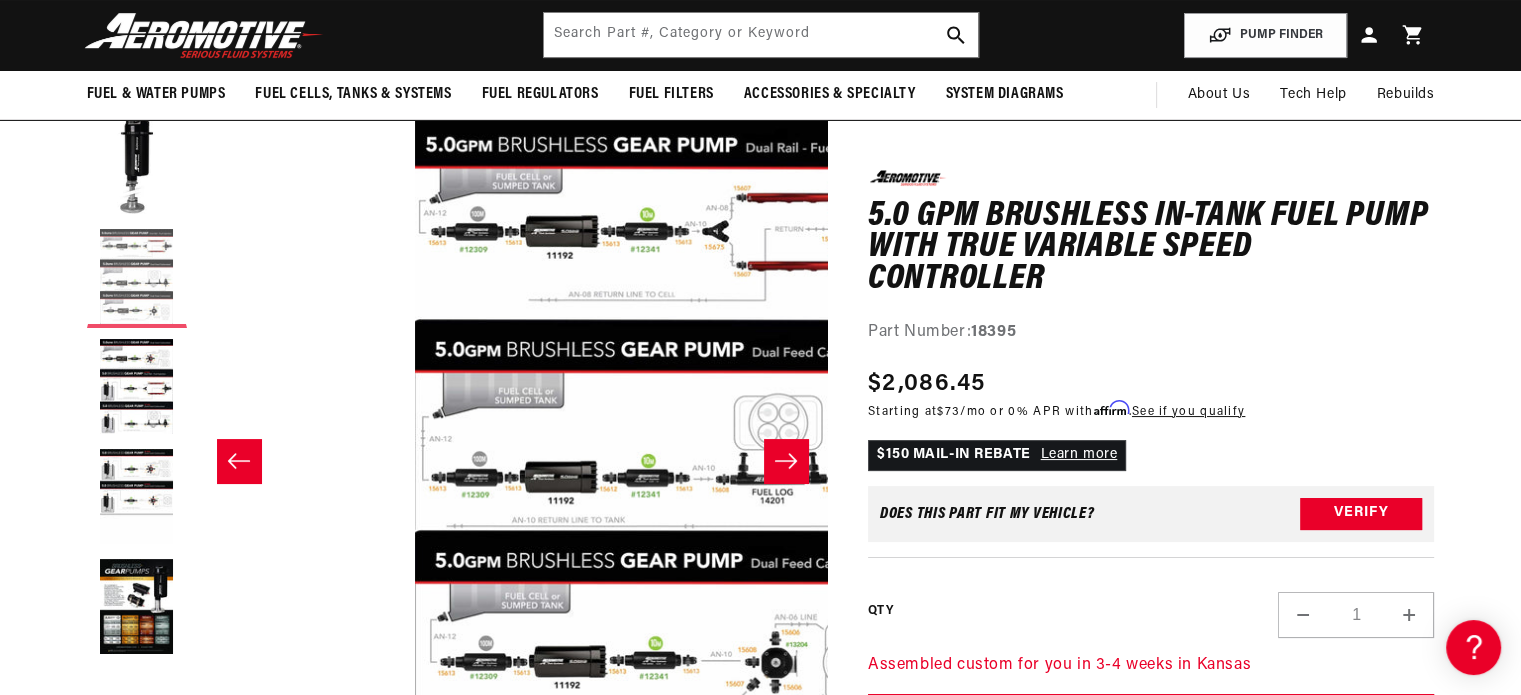 scroll, scrollTop: 0, scrollLeft: 631, axis: horizontal 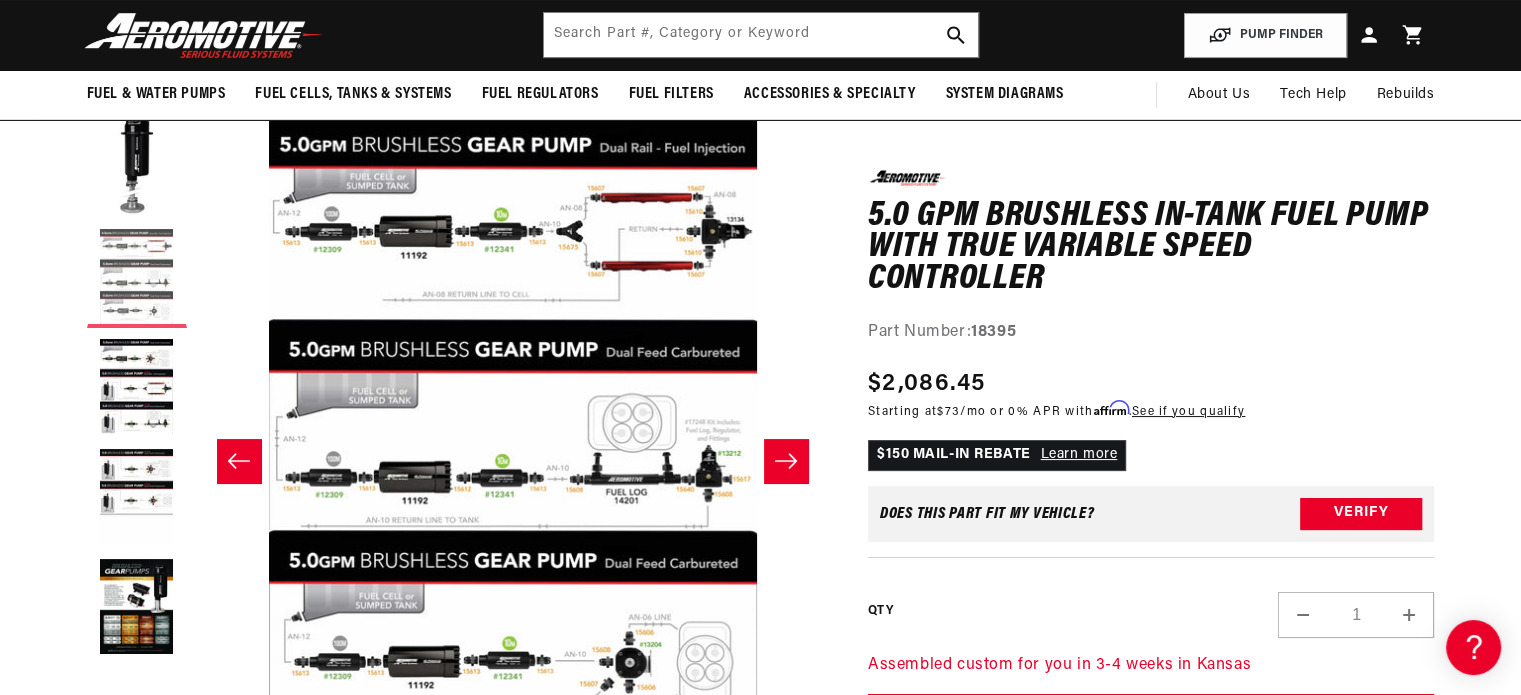 click at bounding box center [137, 278] 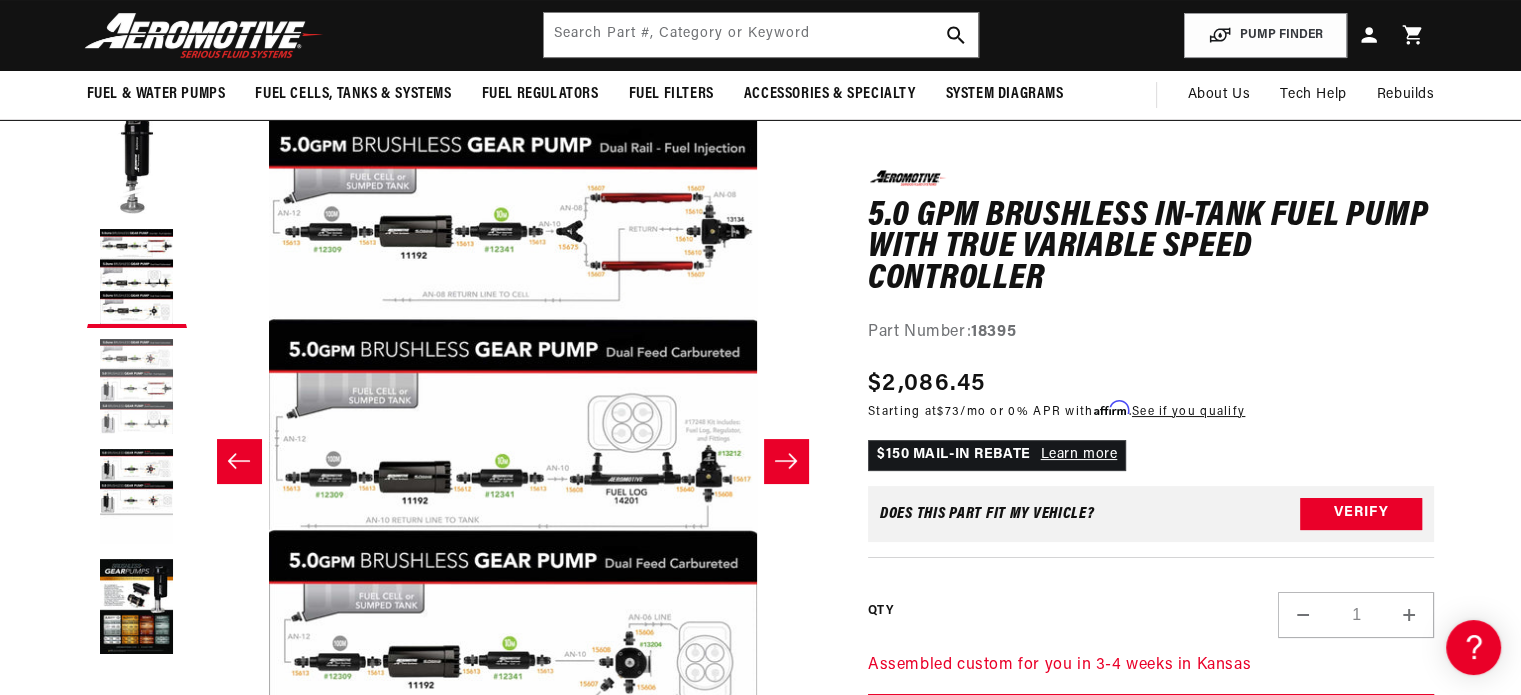 click at bounding box center [137, 388] 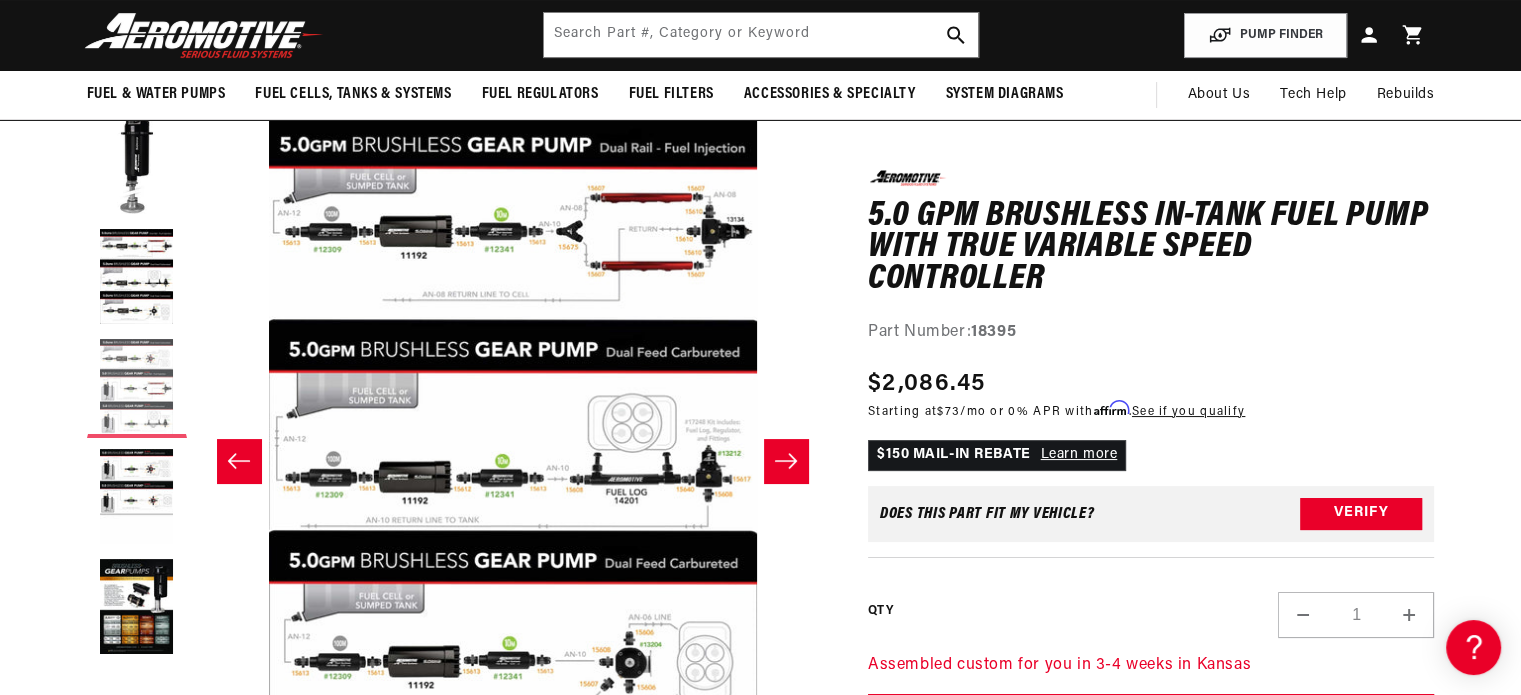 scroll, scrollTop: 0, scrollLeft: 812, axis: horizontal 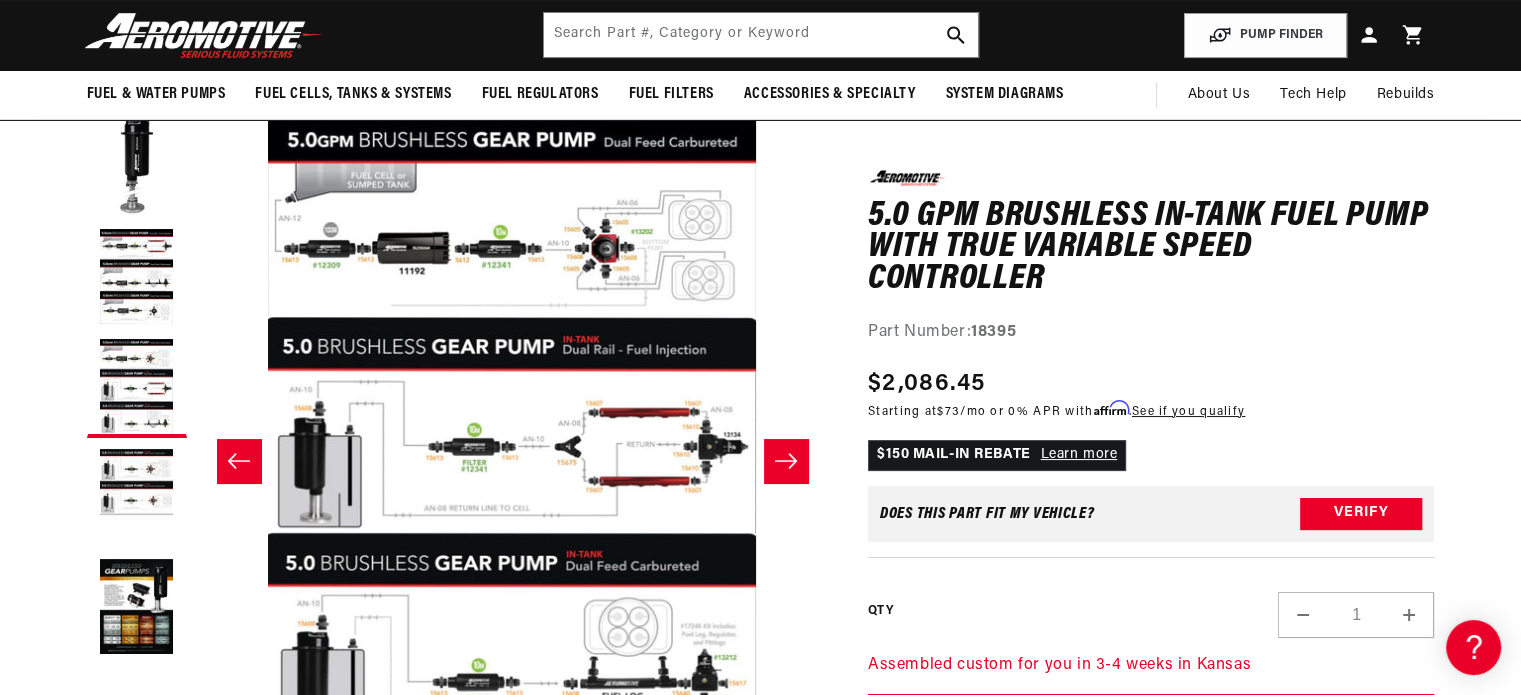 click 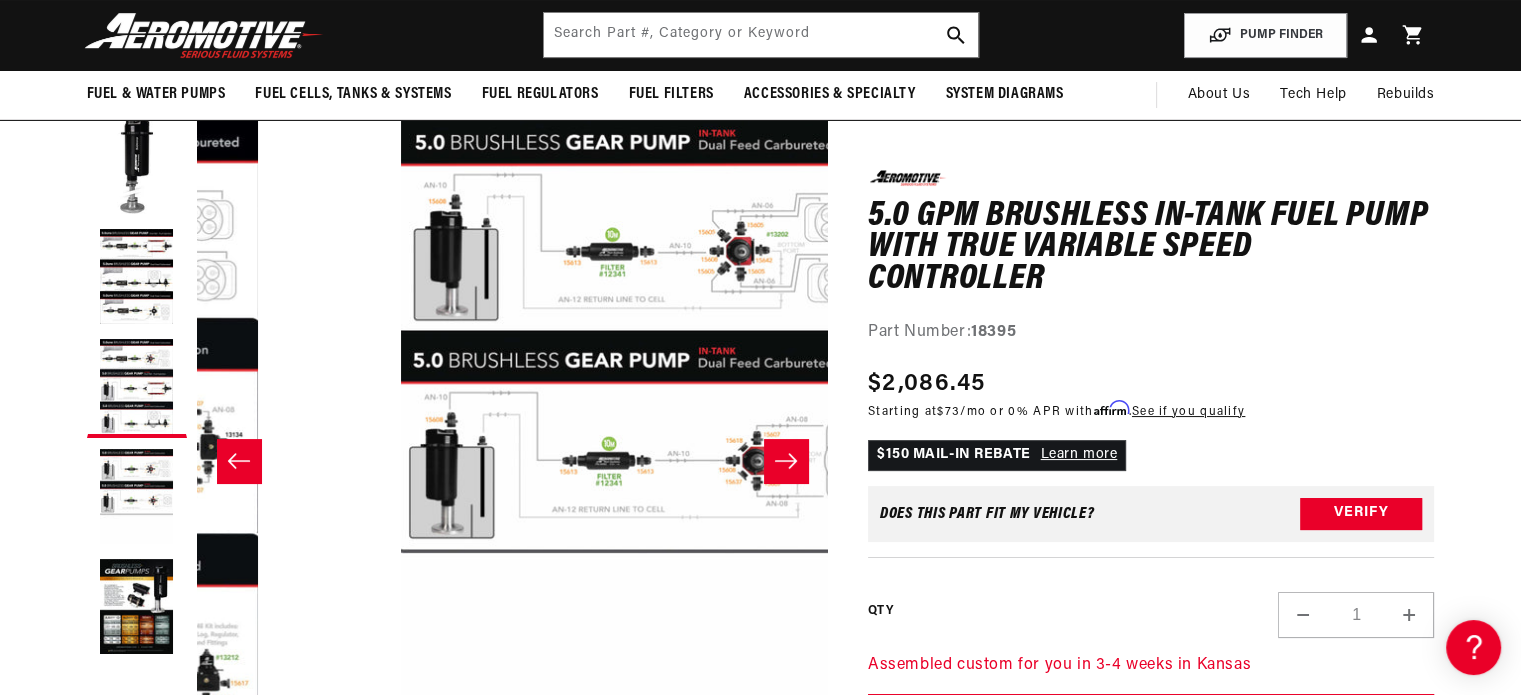 scroll, scrollTop: 0, scrollLeft: 1894, axis: horizontal 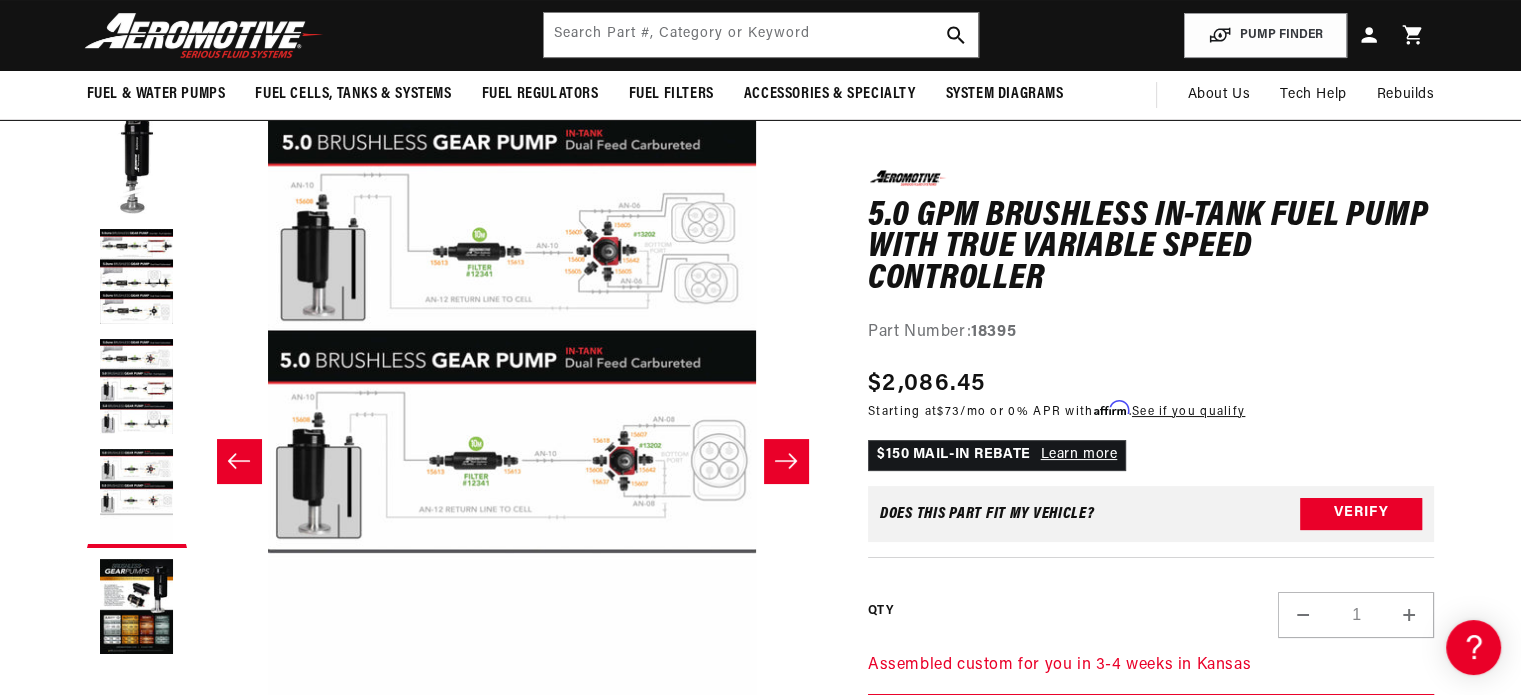 click 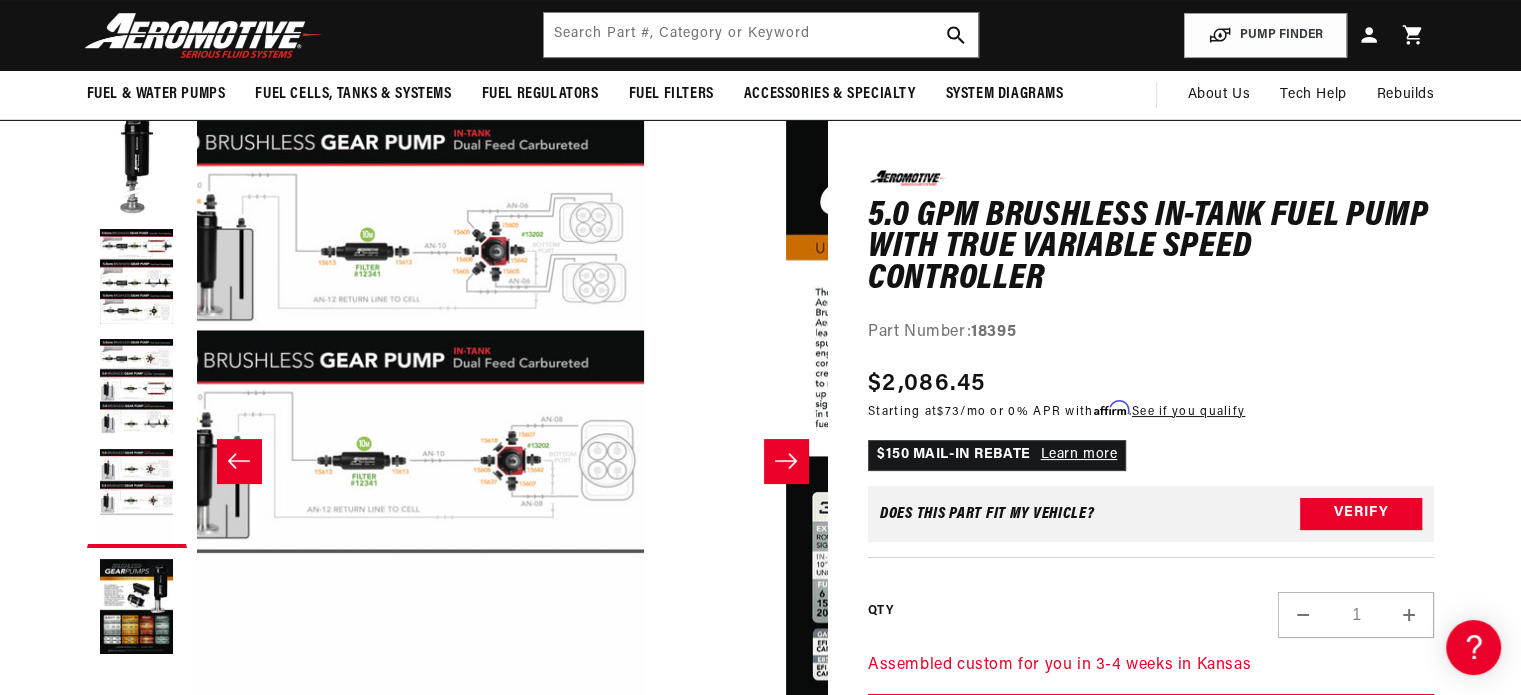 scroll, scrollTop: 0, scrollLeft: 609, axis: horizontal 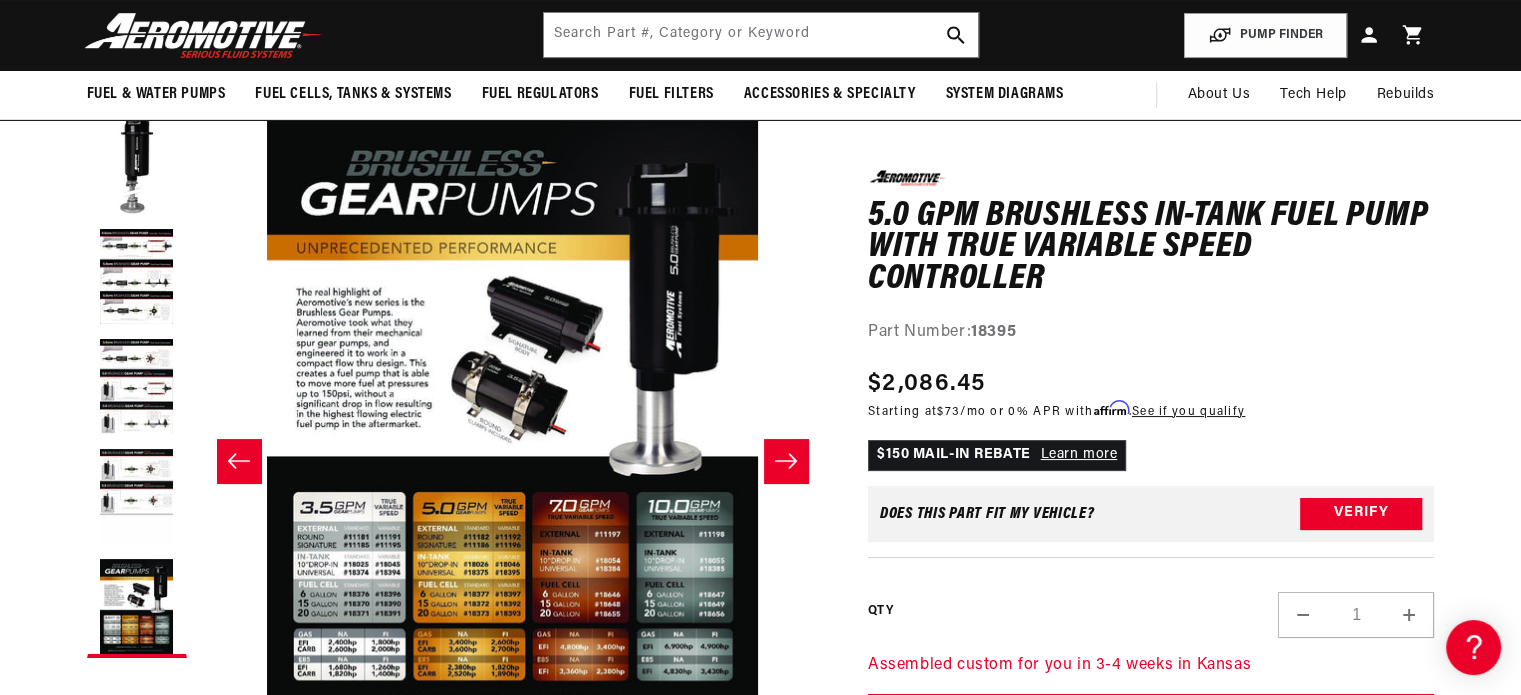 click 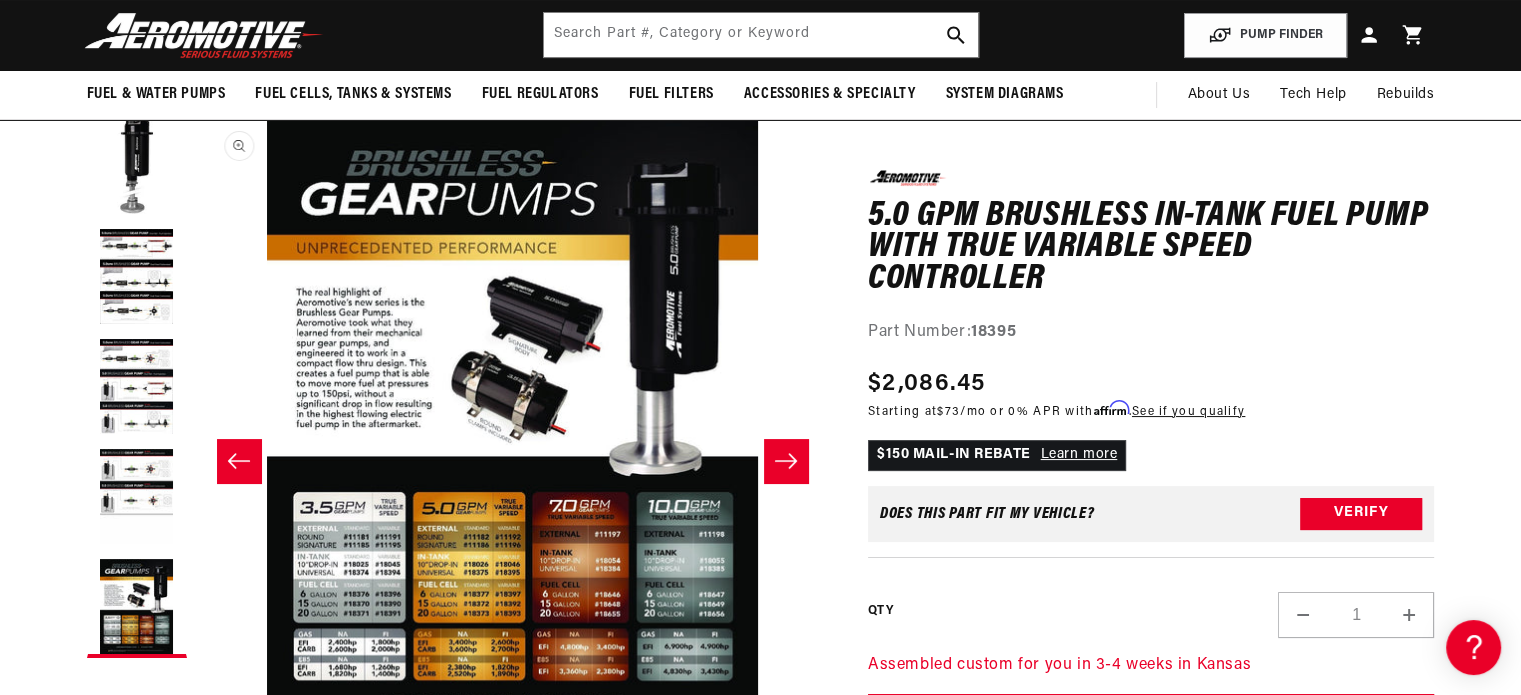 scroll, scrollTop: 0, scrollLeft: 2525, axis: horizontal 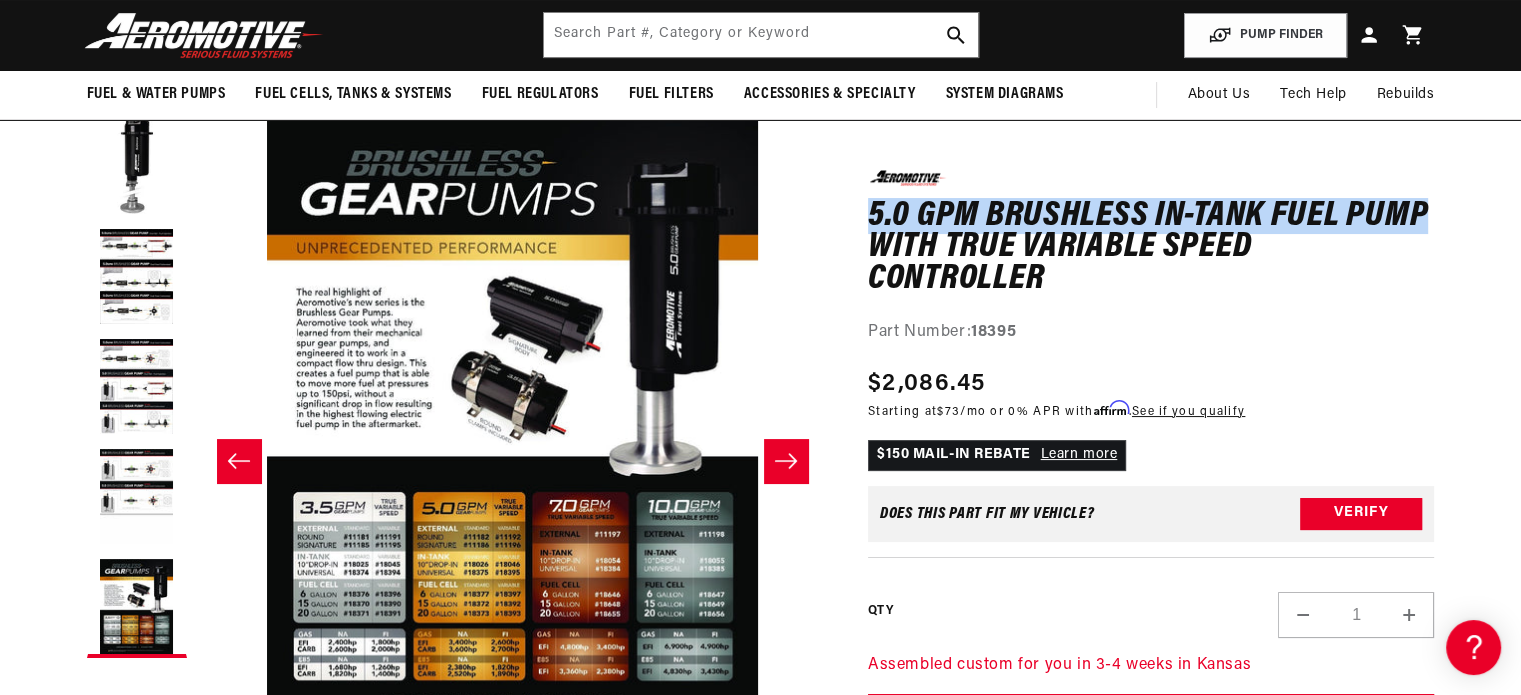 drag, startPoint x: 868, startPoint y: 206, endPoint x: 1424, endPoint y: 198, distance: 556.05756 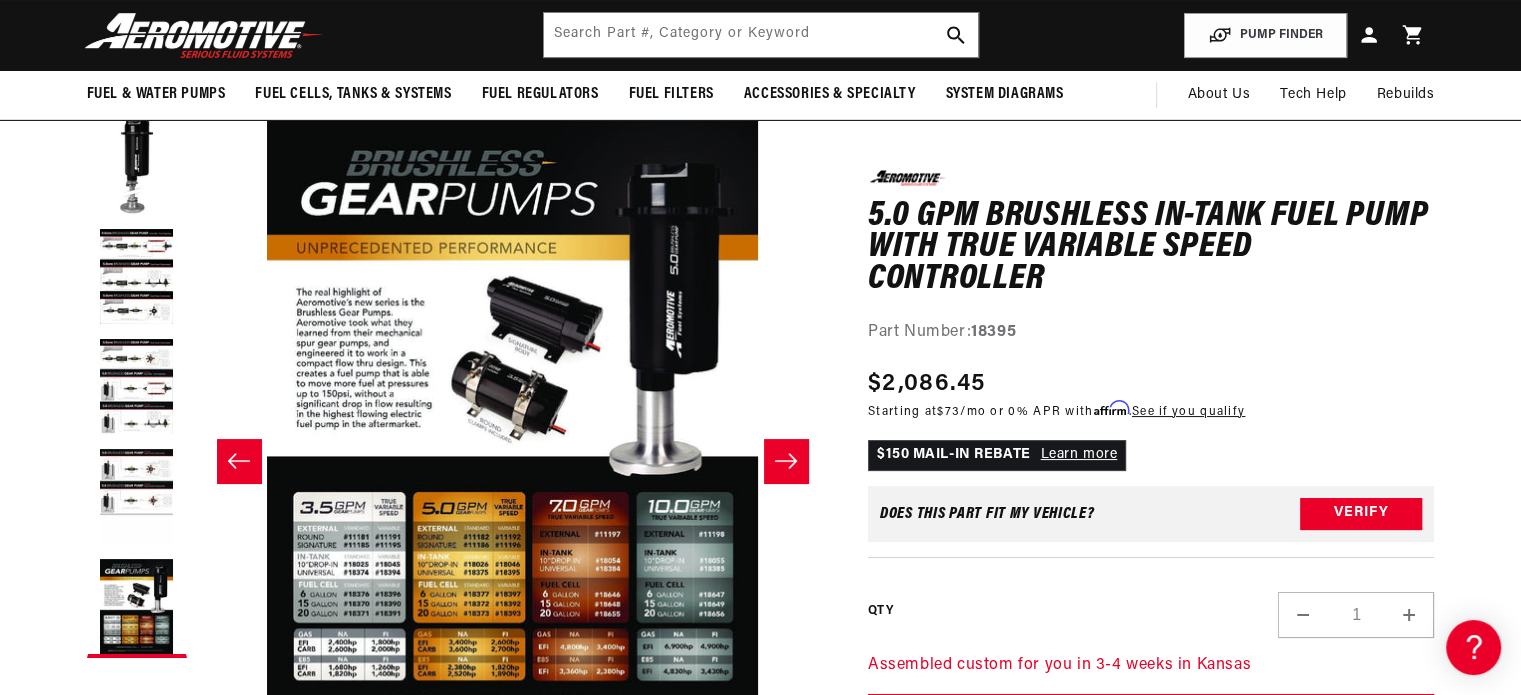 click on "0.0 star rating      Write a review
5.0 GPM Brushless In-Tank Fuel Pump with True Variable Speed Controller
5.0 GPM Brushless In-Tank Fuel Pump with True Variable Speed Controller
0.0 star rating      Write a review
Part Number:  18395" at bounding box center (1151, 257) 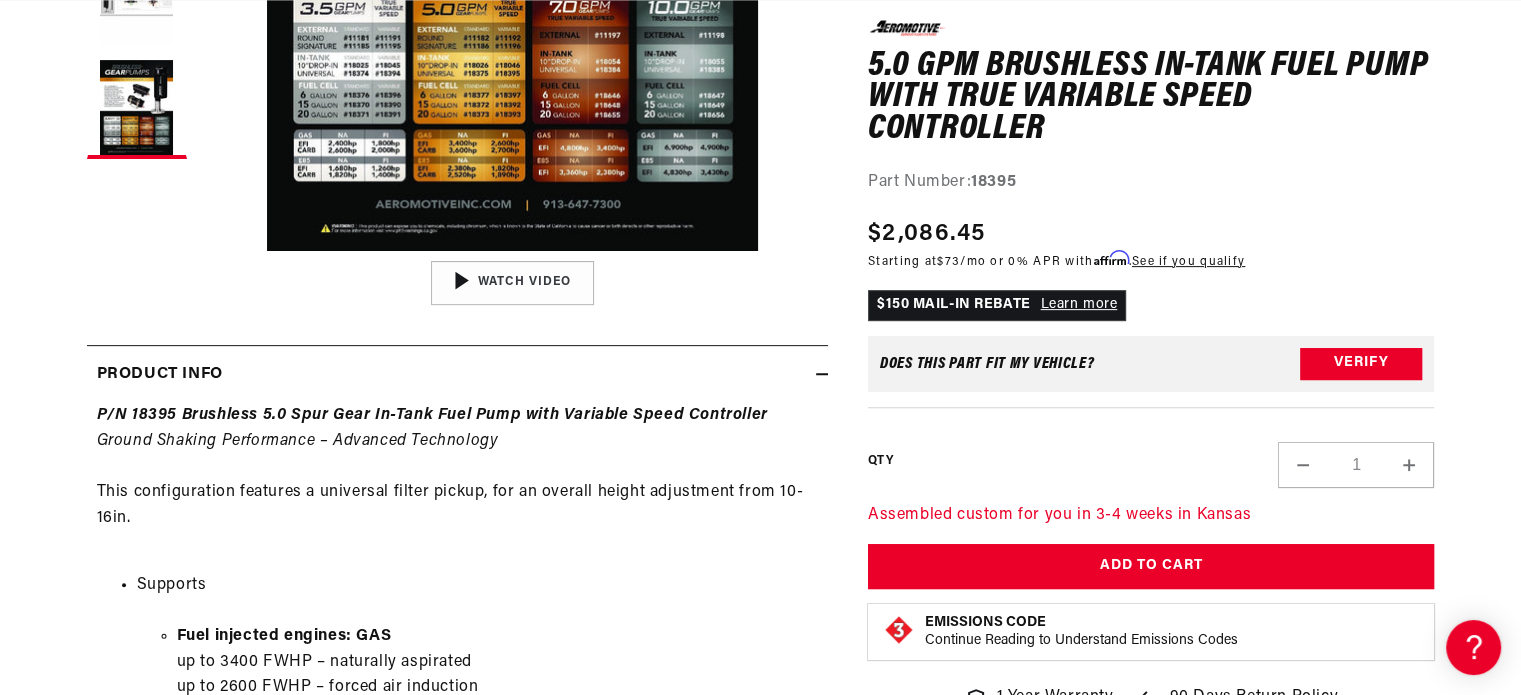 scroll, scrollTop: 660, scrollLeft: 0, axis: vertical 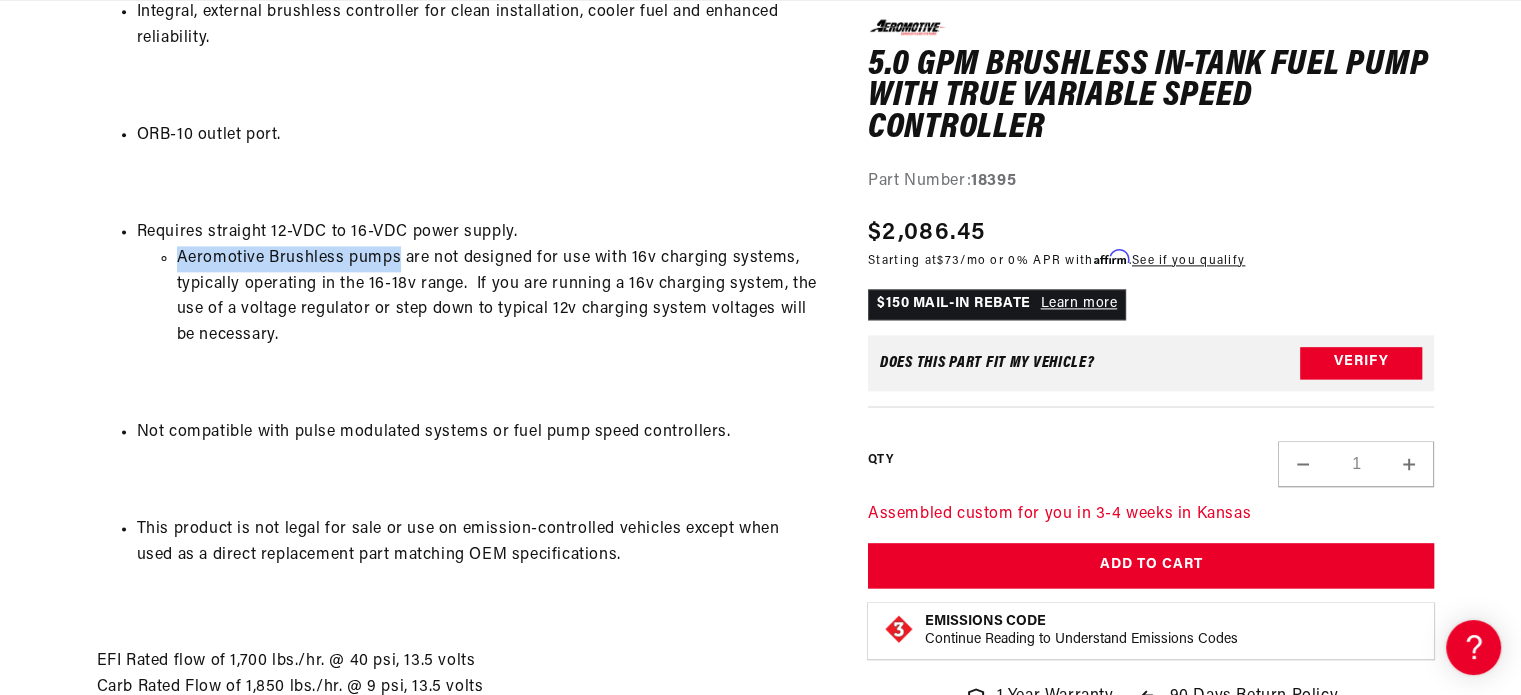 drag, startPoint x: 175, startPoint y: 255, endPoint x: 394, endPoint y: 257, distance: 219.00912 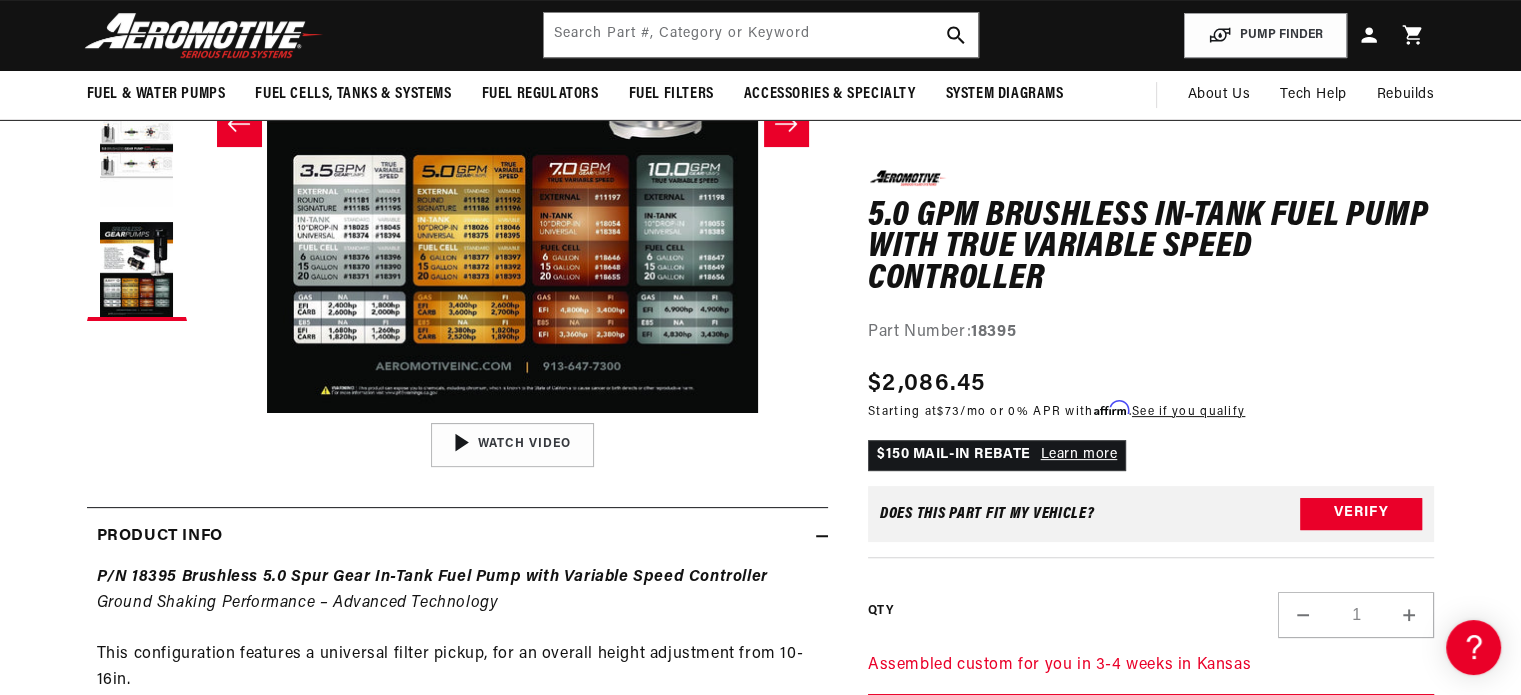 scroll, scrollTop: 460, scrollLeft: 0, axis: vertical 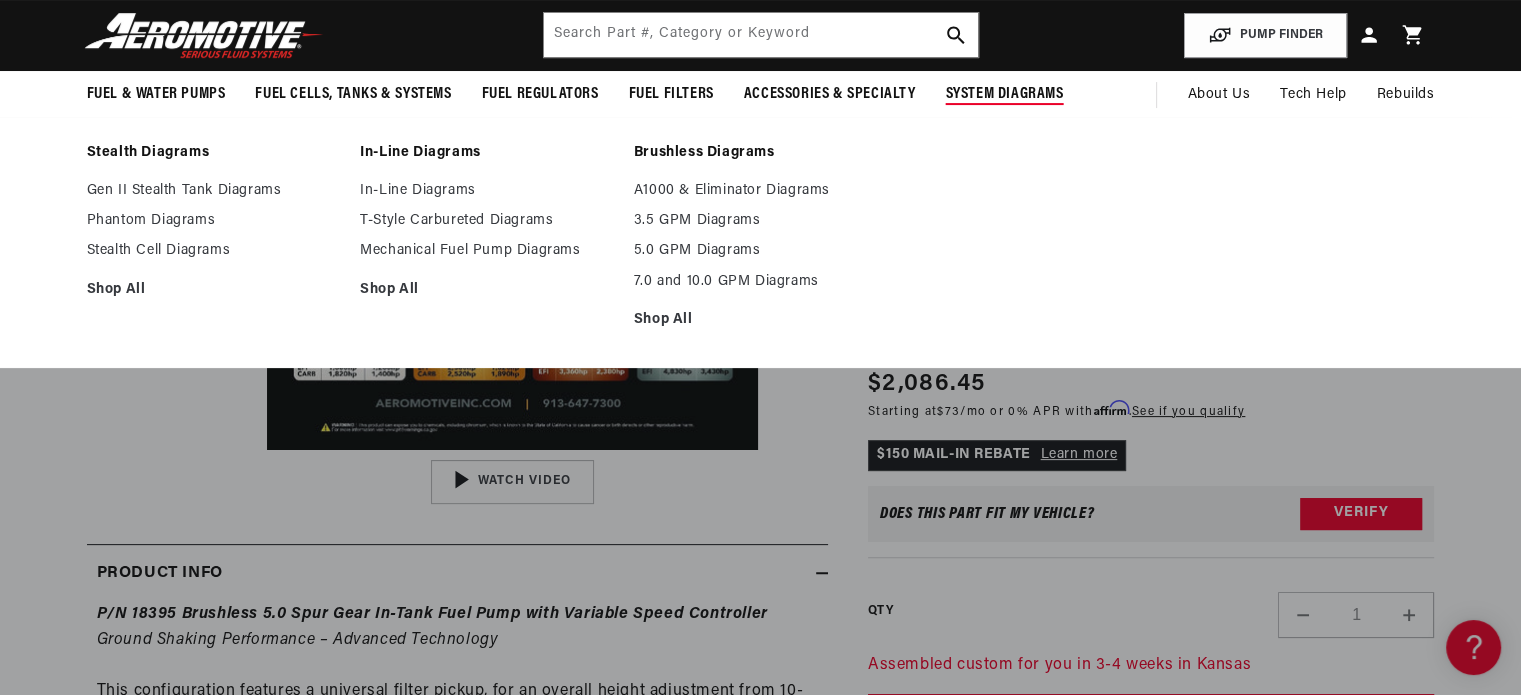 click on "System Diagrams" at bounding box center (1005, 94) 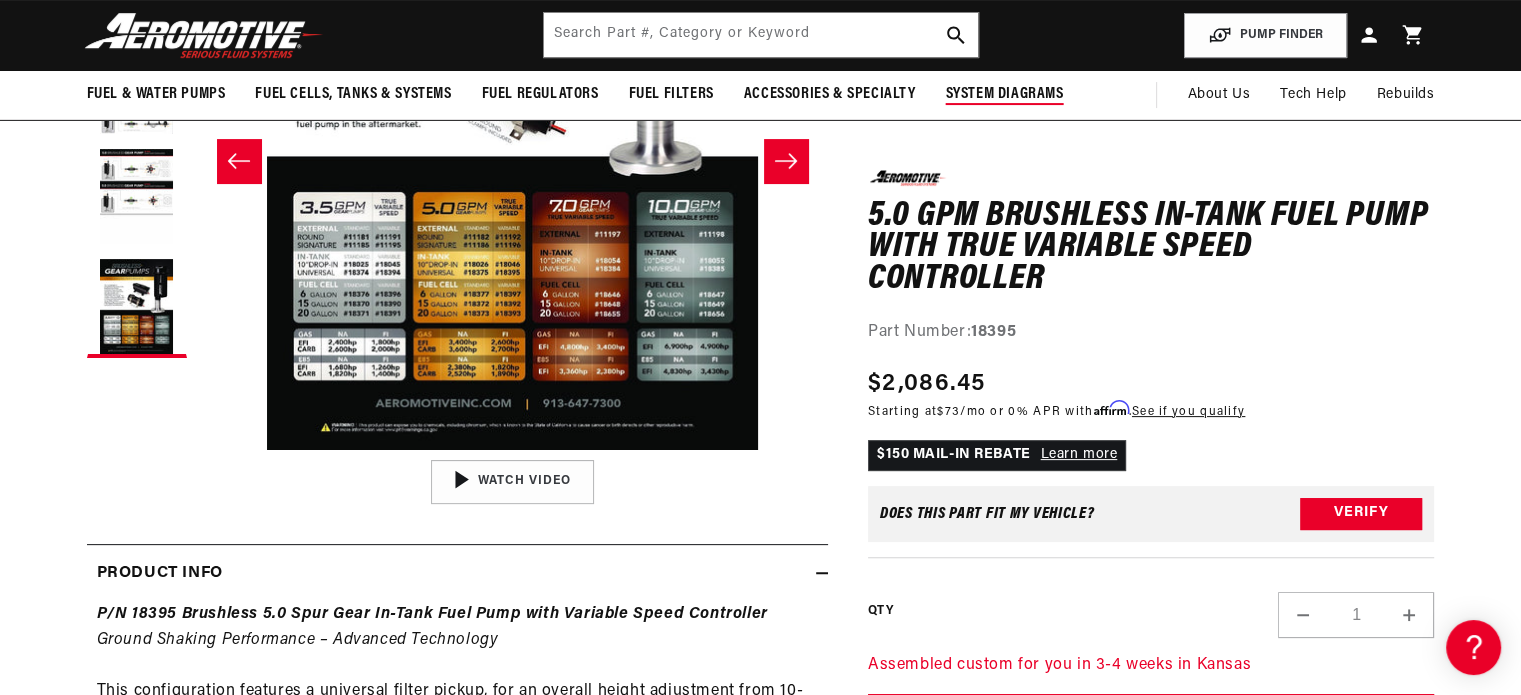 scroll, scrollTop: 0, scrollLeft: 0, axis: both 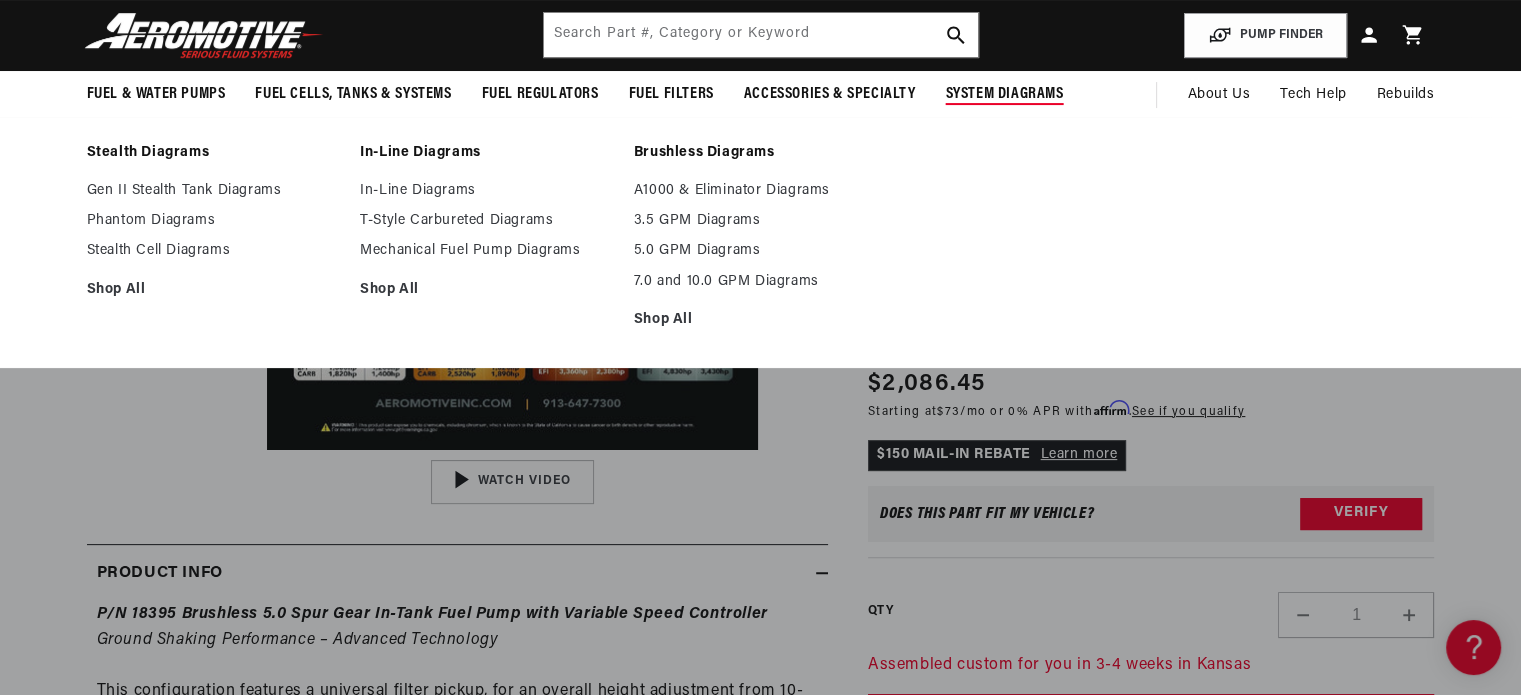 click on "System Diagrams" at bounding box center [1005, 94] 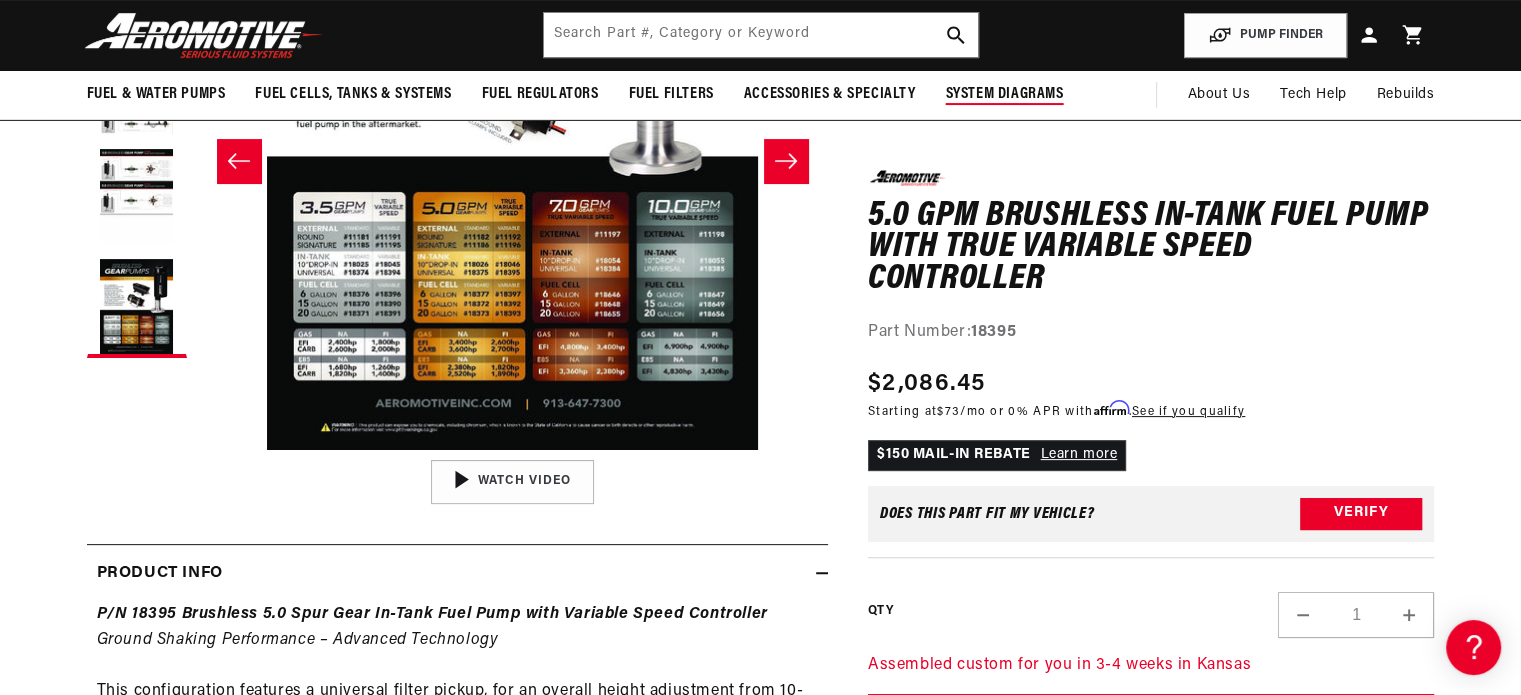 click on "System Diagrams" at bounding box center (1005, 94) 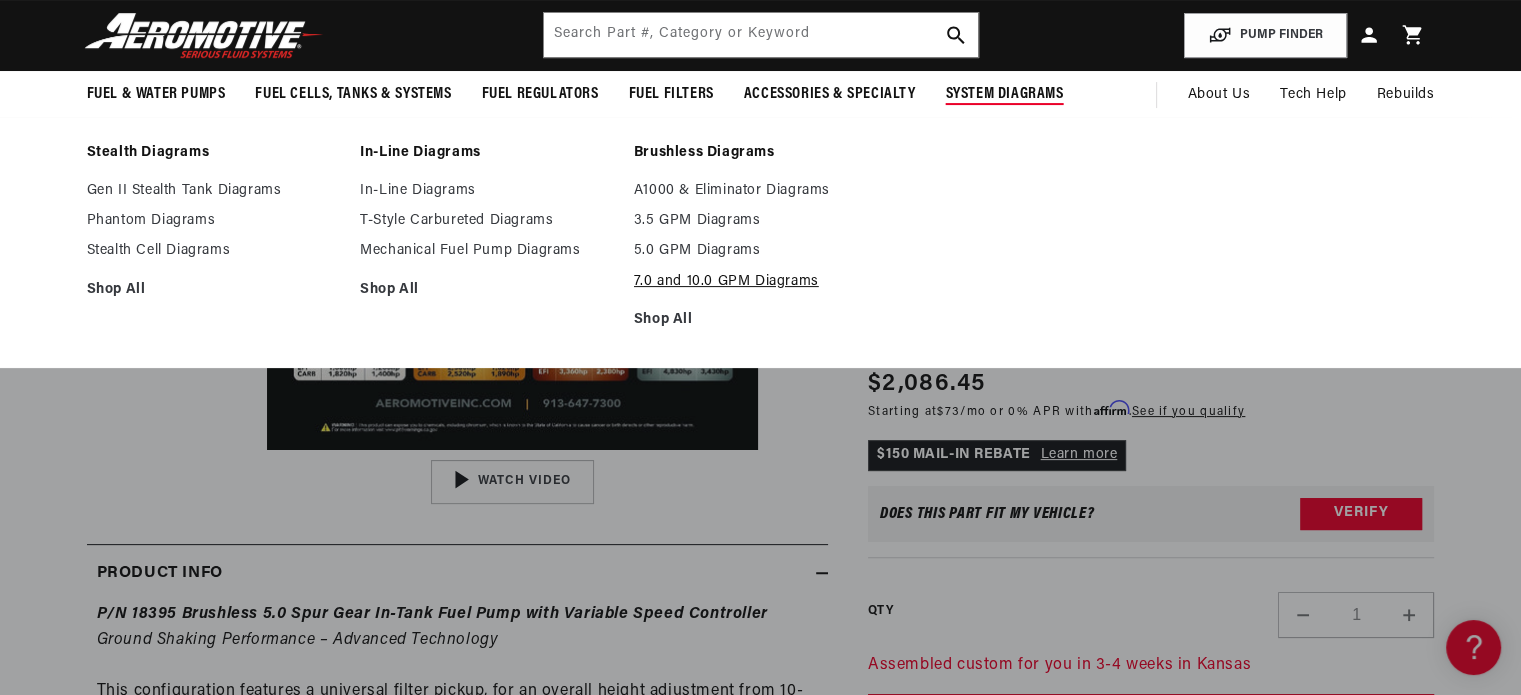 scroll, scrollTop: 0, scrollLeft: 0, axis: both 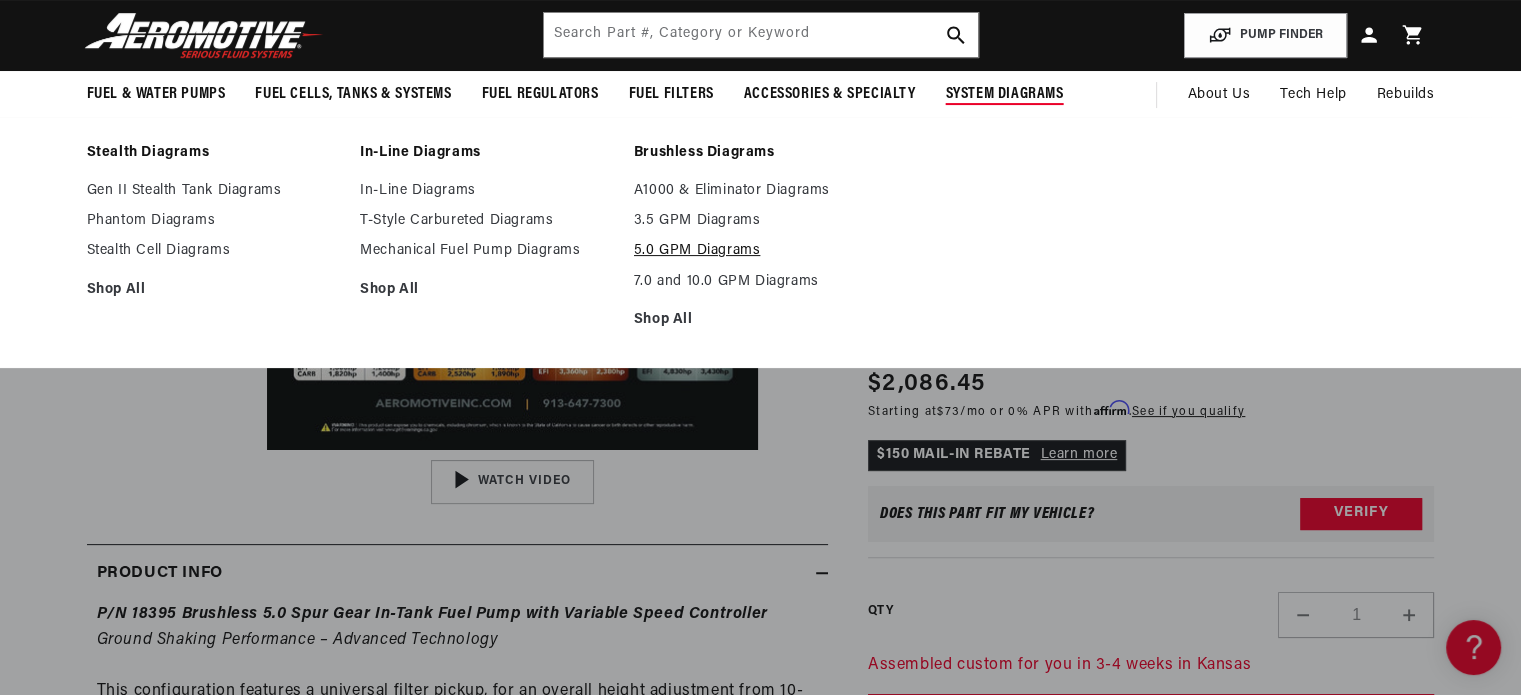 click on "5.0 GPM Diagrams" at bounding box center [761, 251] 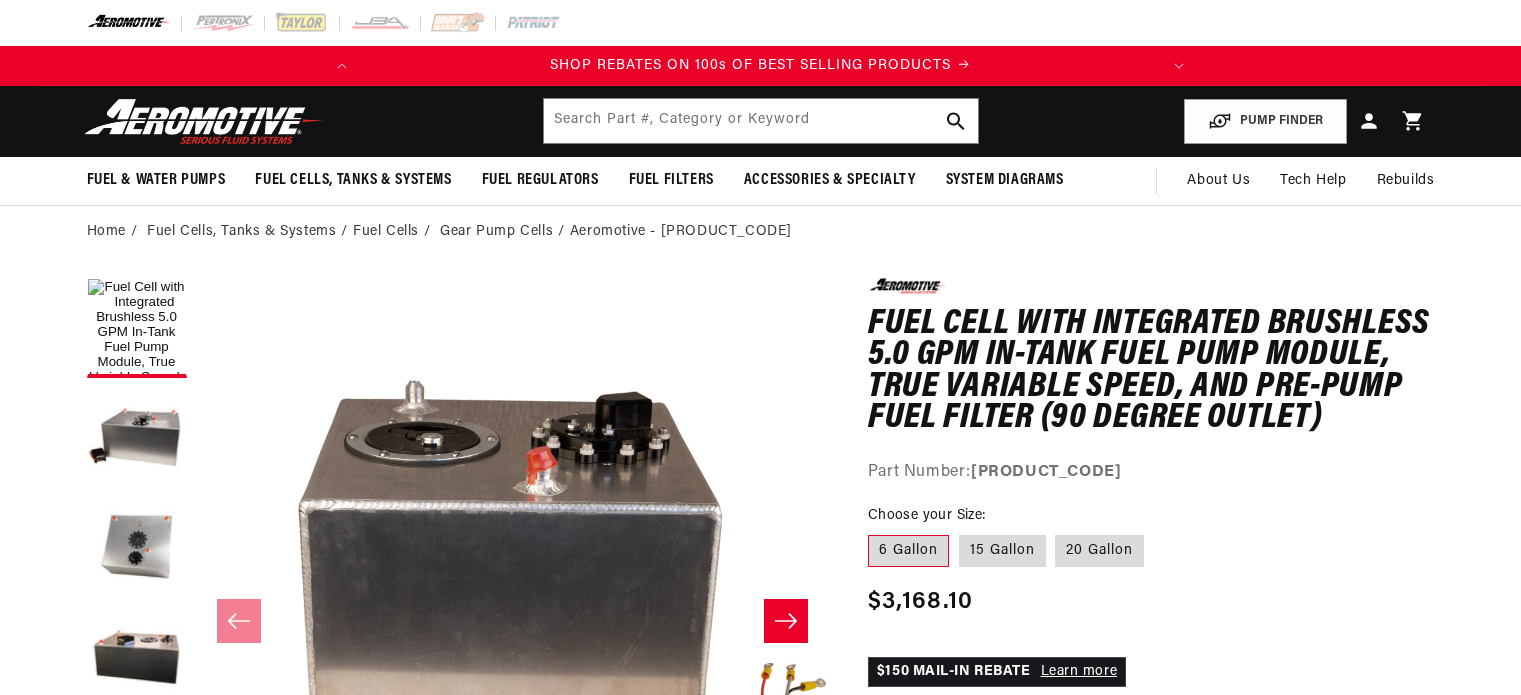 scroll, scrollTop: 0, scrollLeft: 0, axis: both 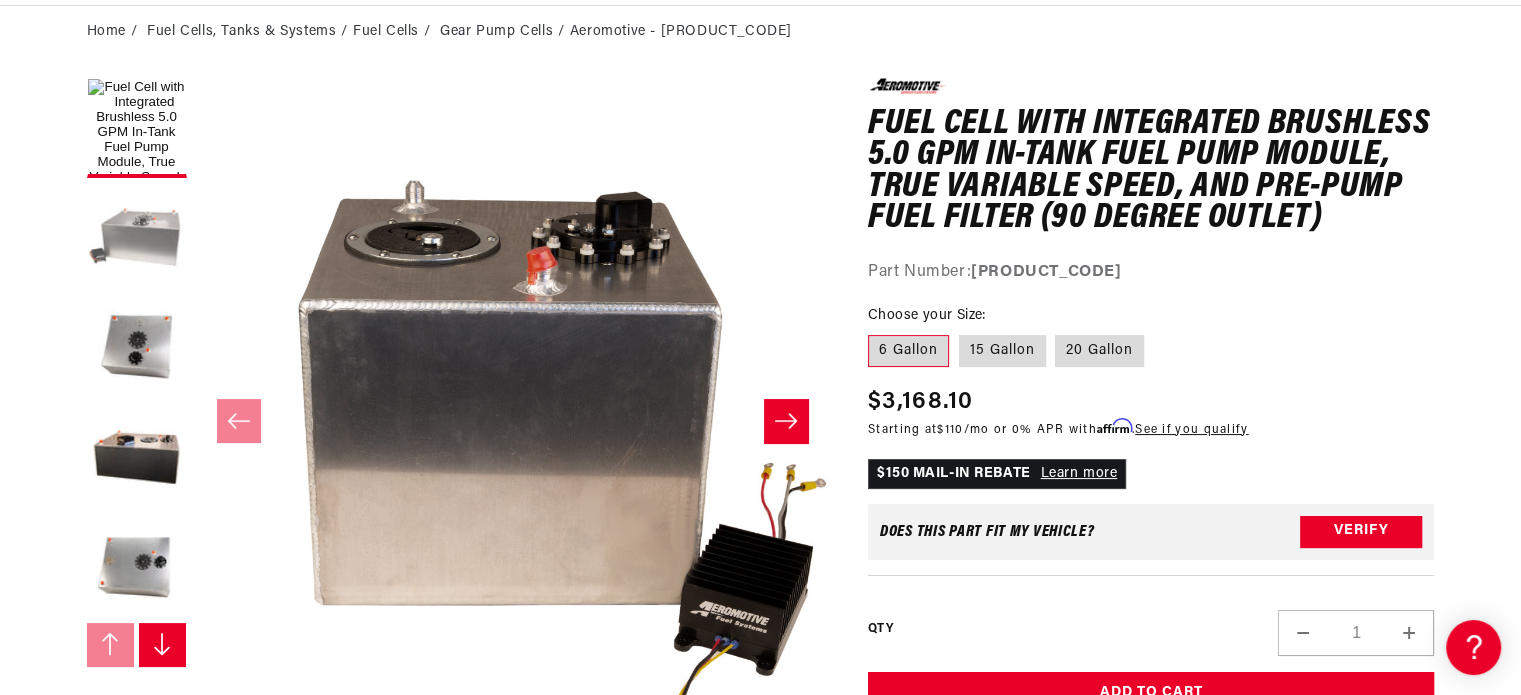 click at bounding box center [137, 238] 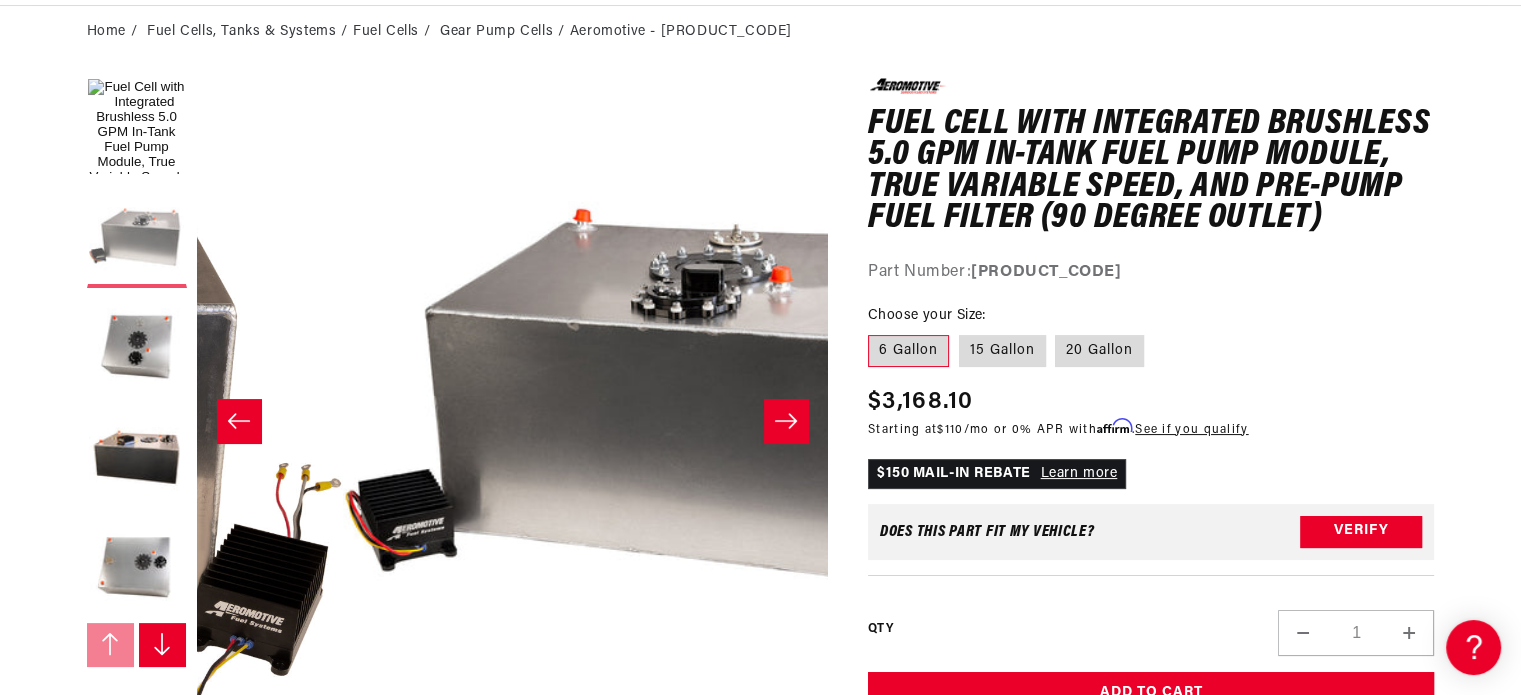 scroll, scrollTop: 0, scrollLeft: 631, axis: horizontal 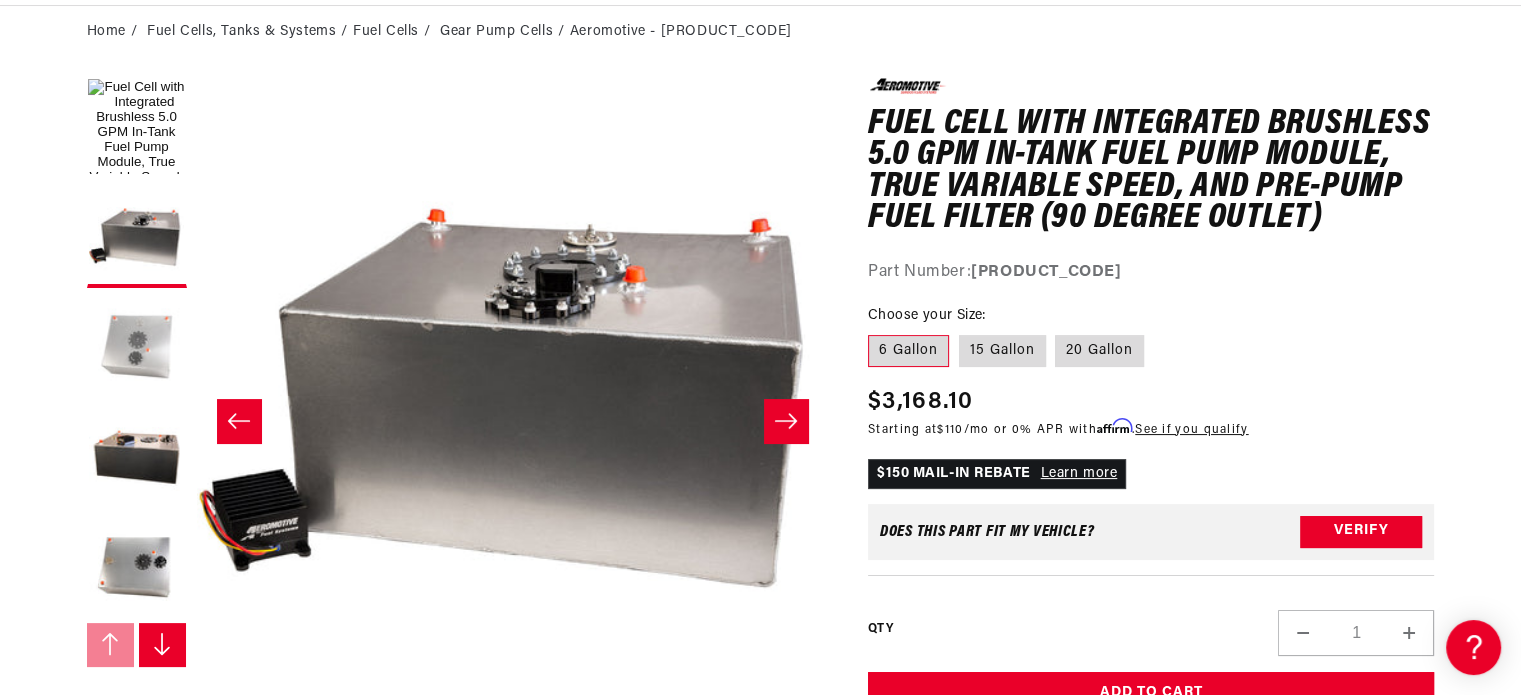 click at bounding box center [137, 348] 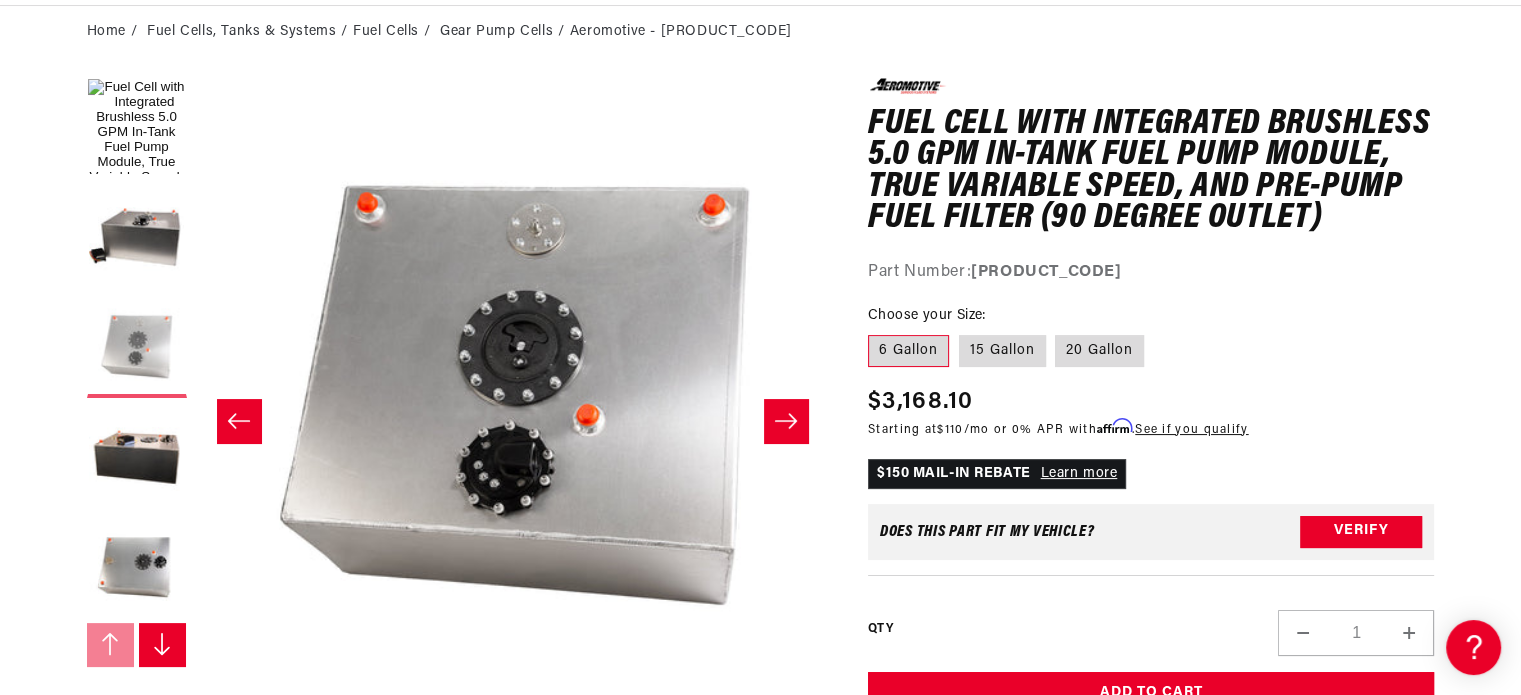scroll, scrollTop: 0, scrollLeft: 1263, axis: horizontal 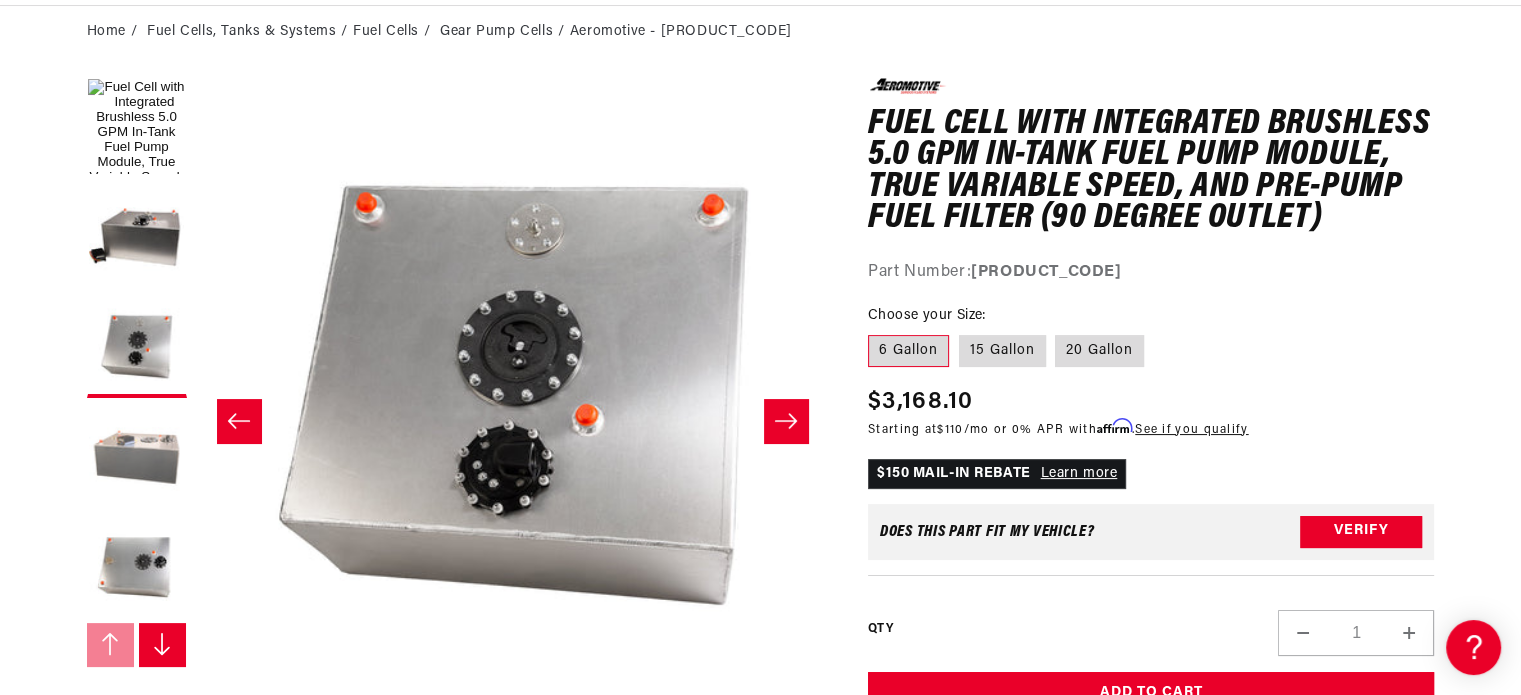click at bounding box center [137, 458] 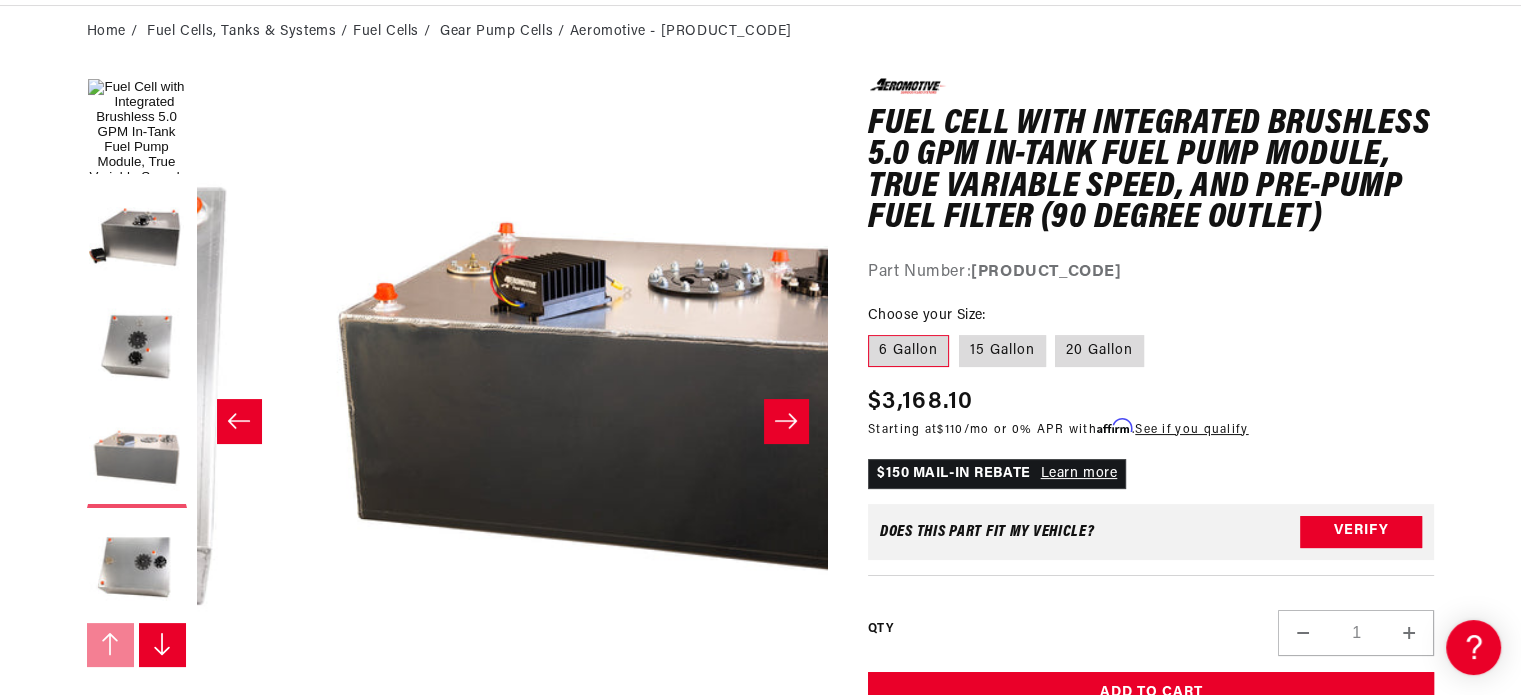 scroll, scrollTop: 0, scrollLeft: 1894, axis: horizontal 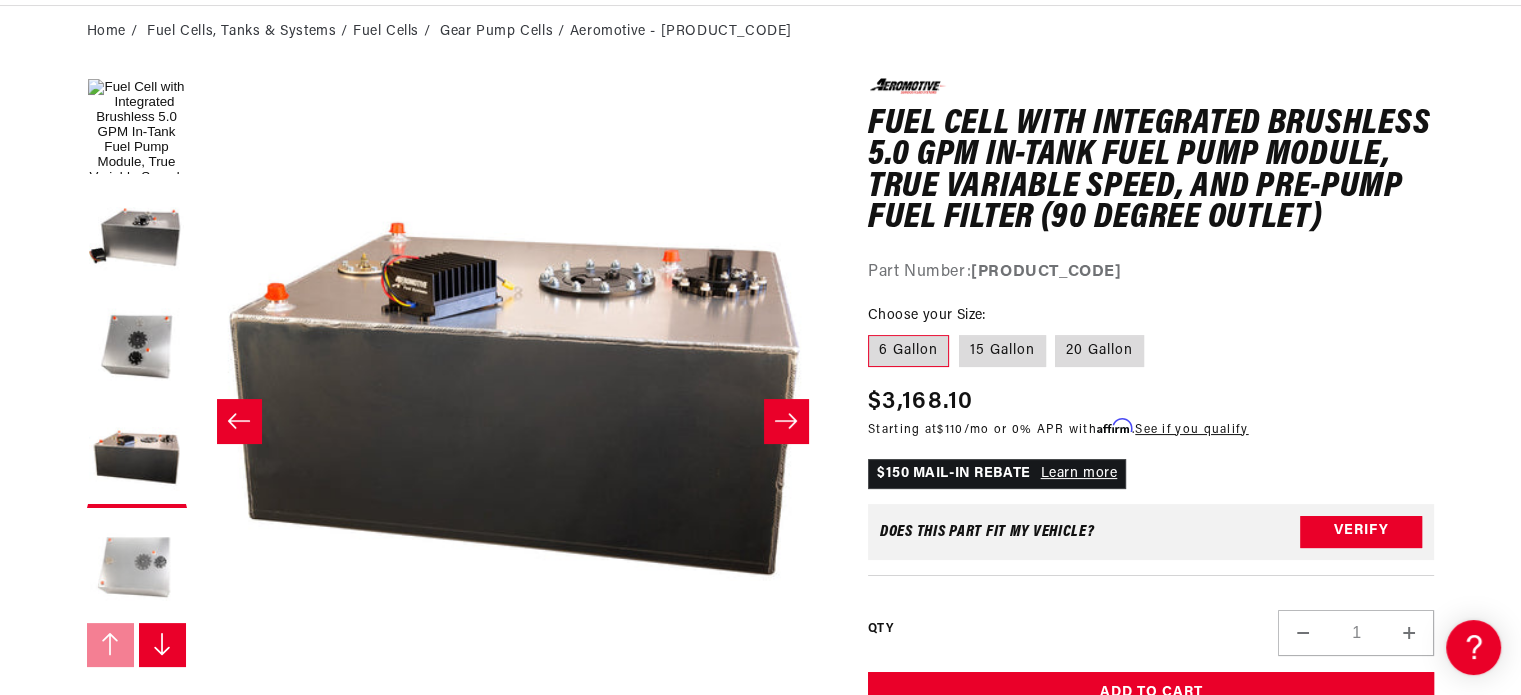 click at bounding box center (137, 568) 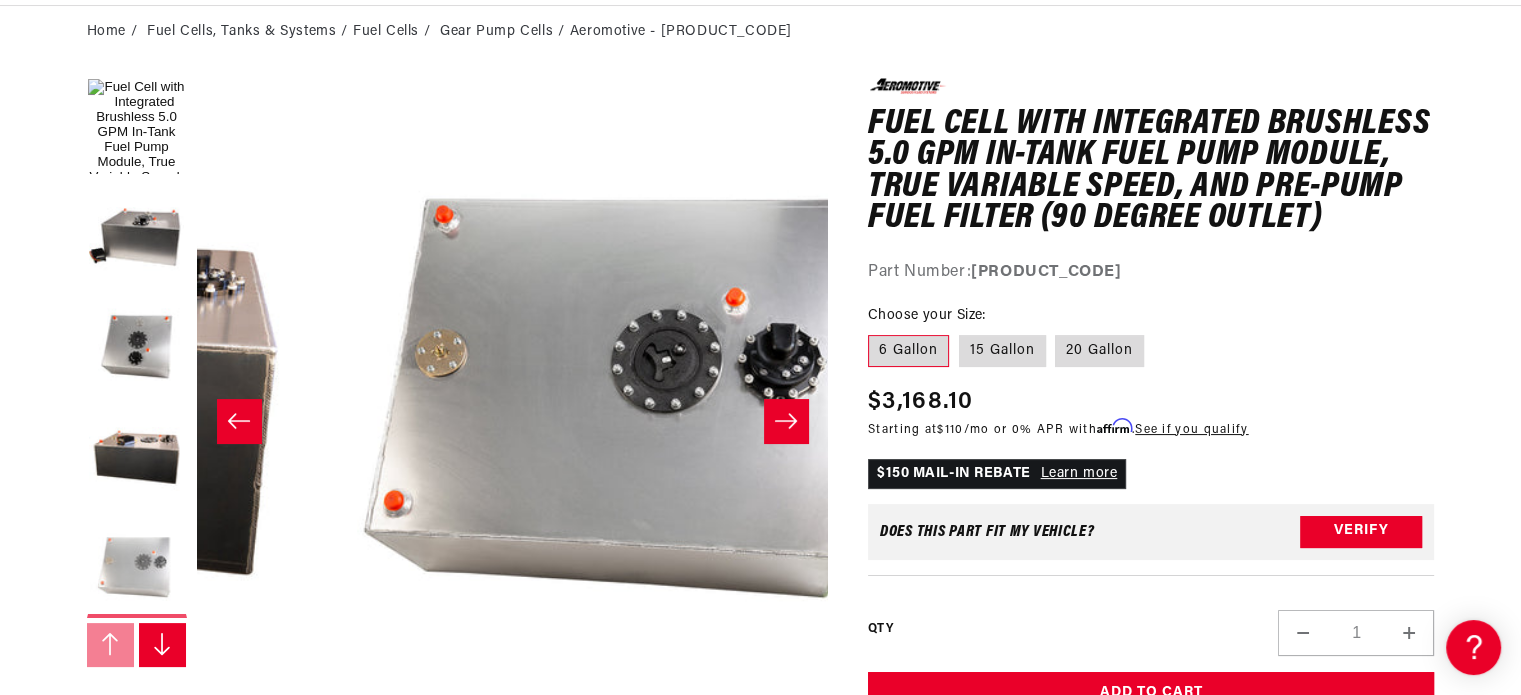 scroll, scrollTop: 0, scrollLeft: 2525, axis: horizontal 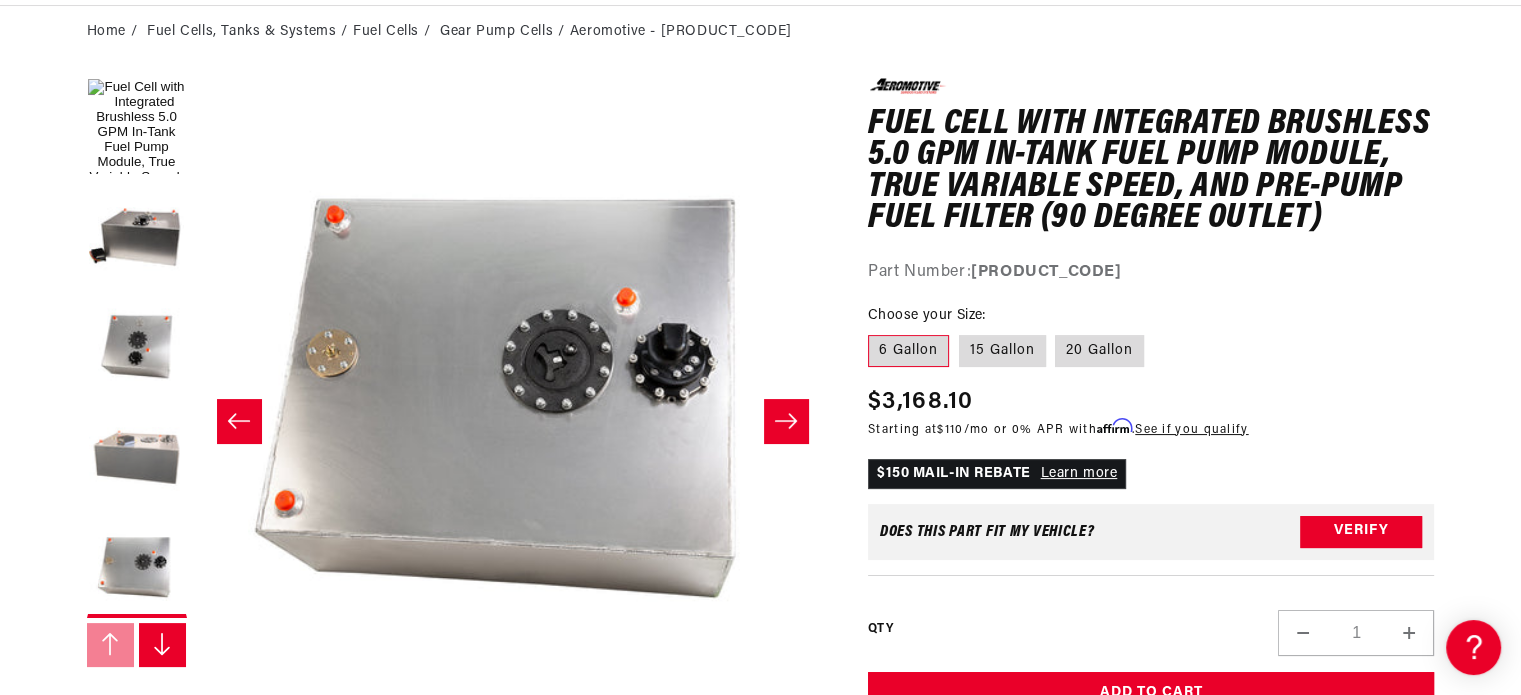 click at bounding box center (137, 458) 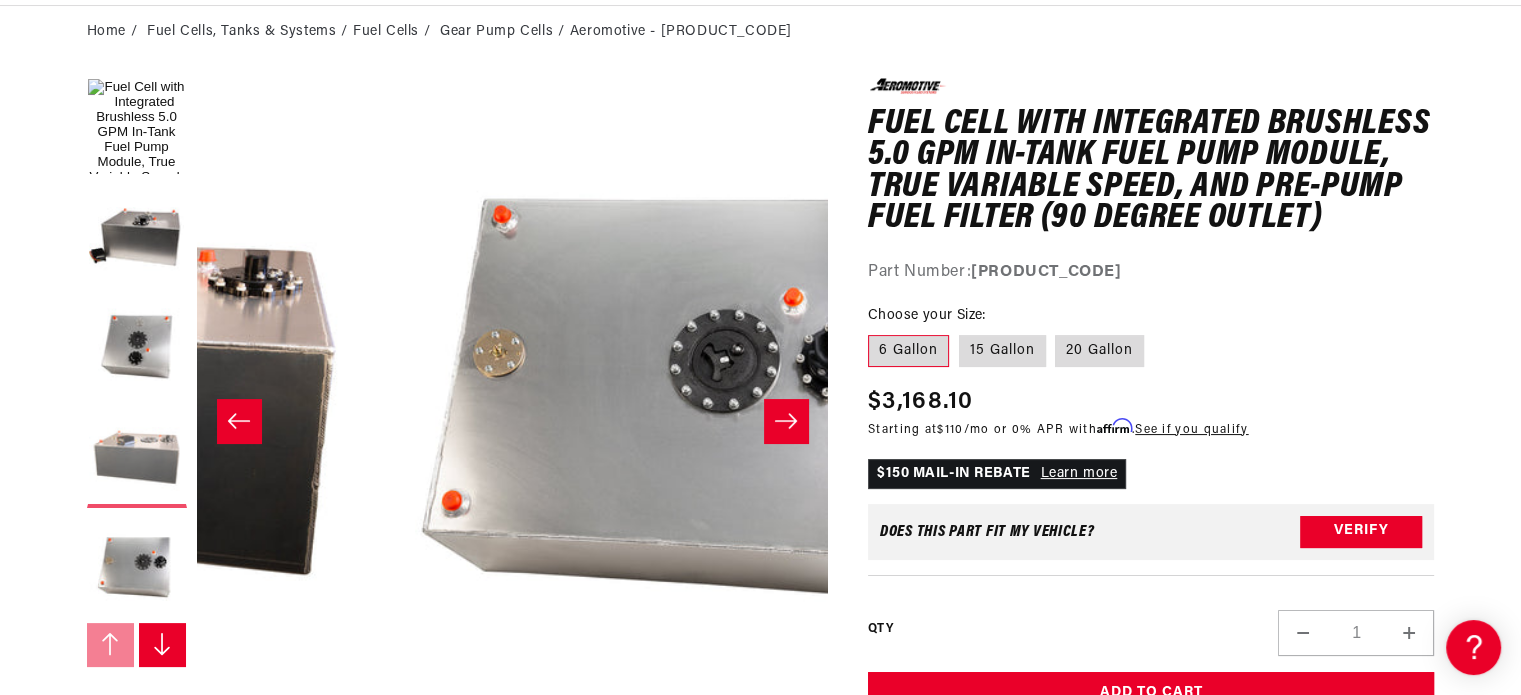 scroll, scrollTop: 0, scrollLeft: 2040, axis: horizontal 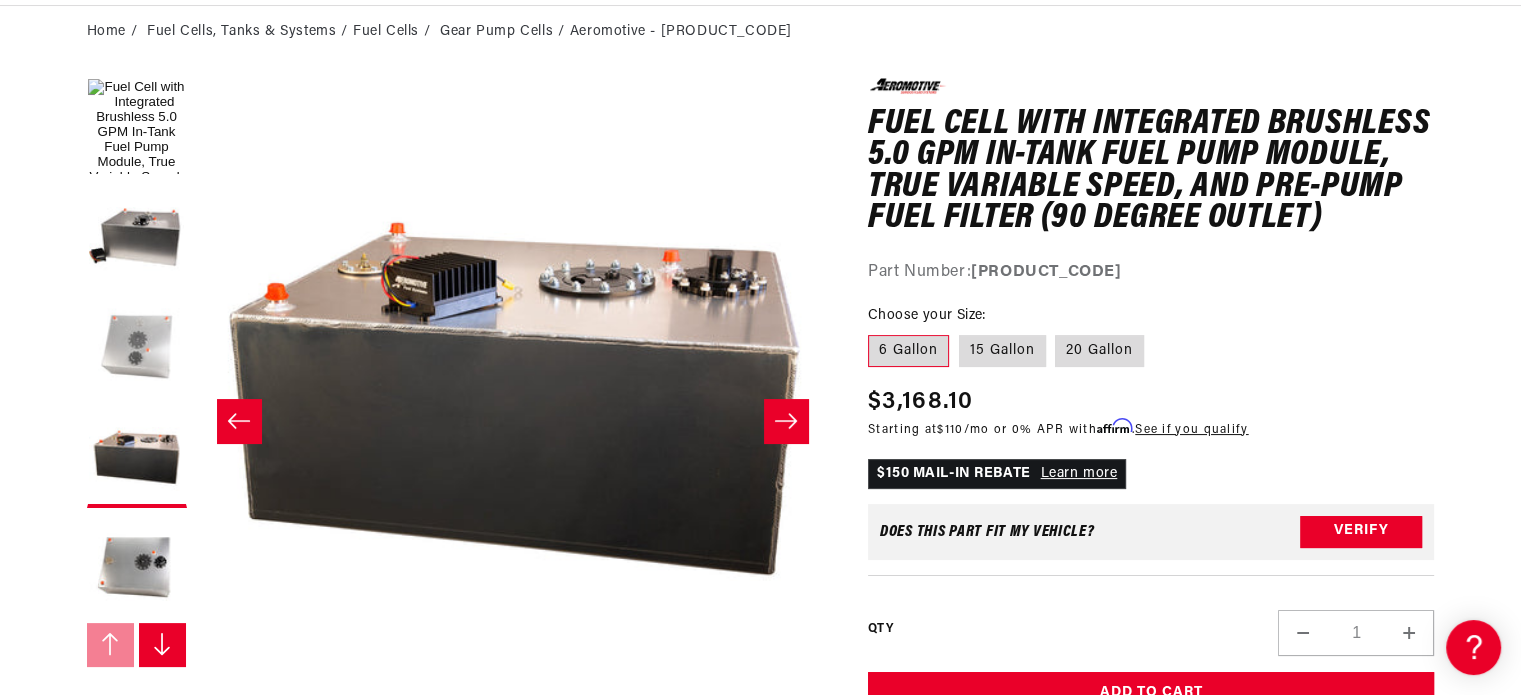 click at bounding box center [137, 348] 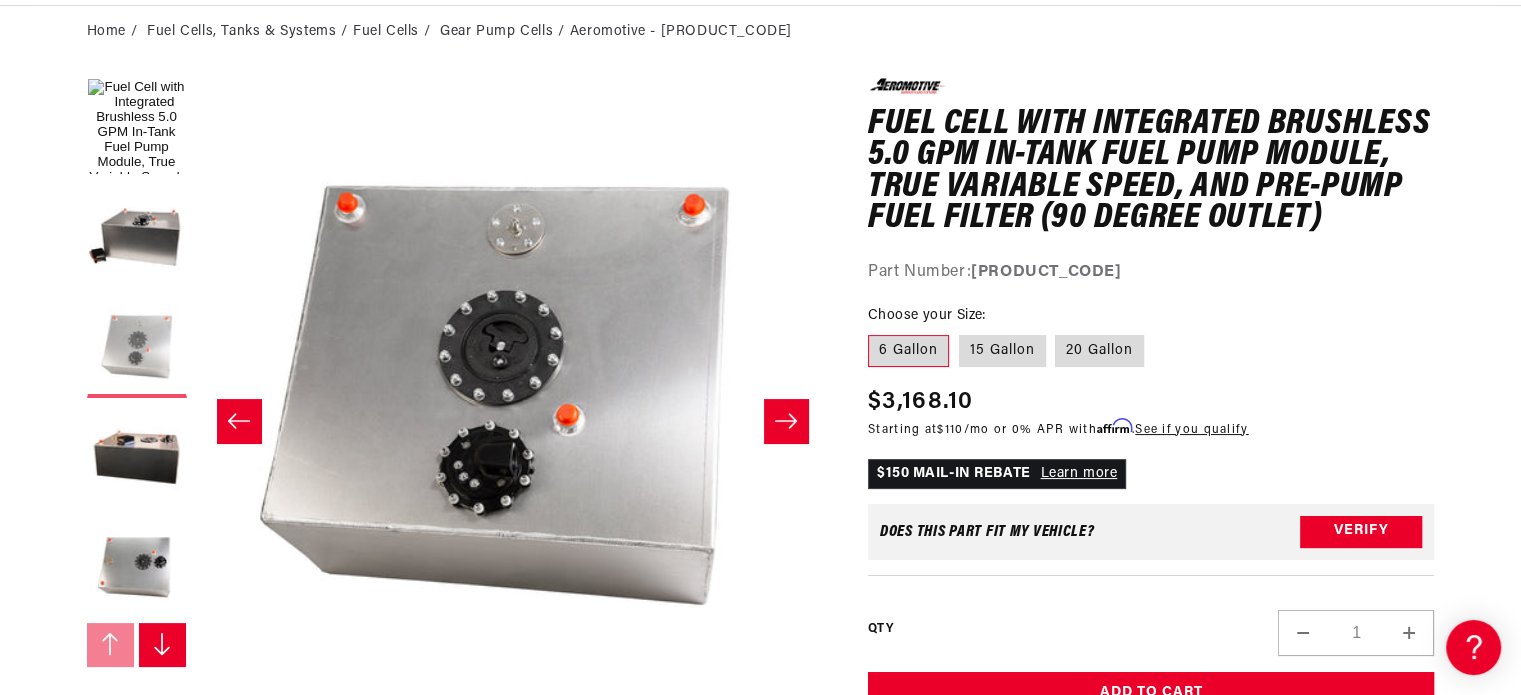 scroll, scrollTop: 0, scrollLeft: 1263, axis: horizontal 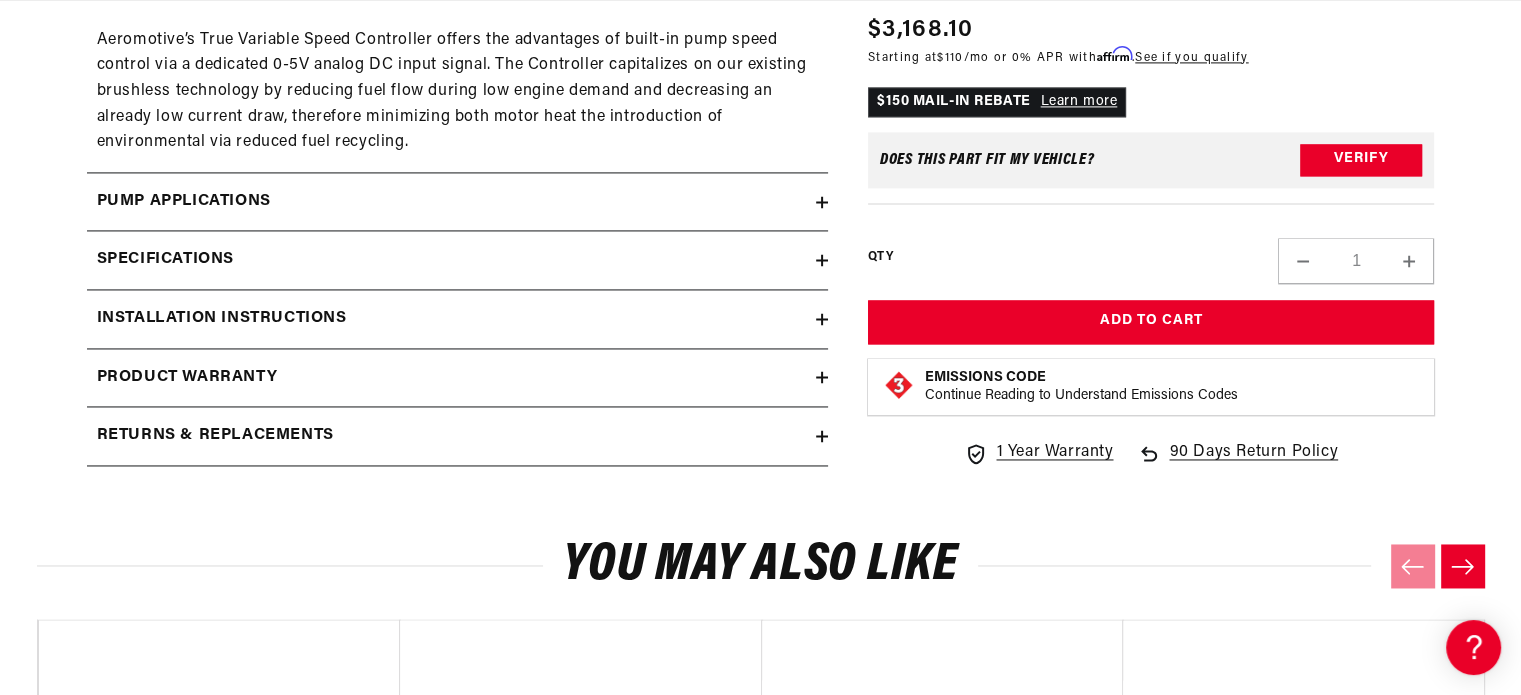 click on "Installation Instructions" at bounding box center (222, 319) 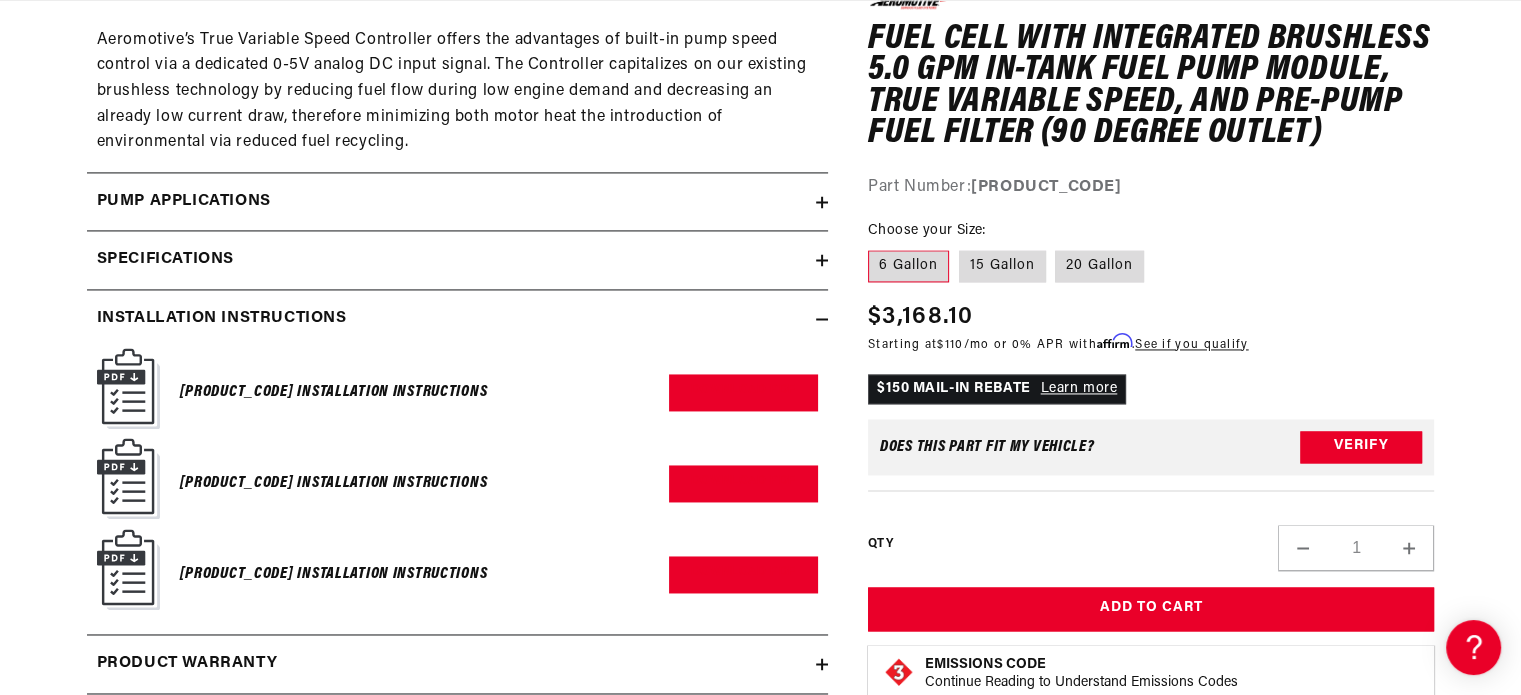 click on "19310 Installation Instructions" at bounding box center [334, 483] 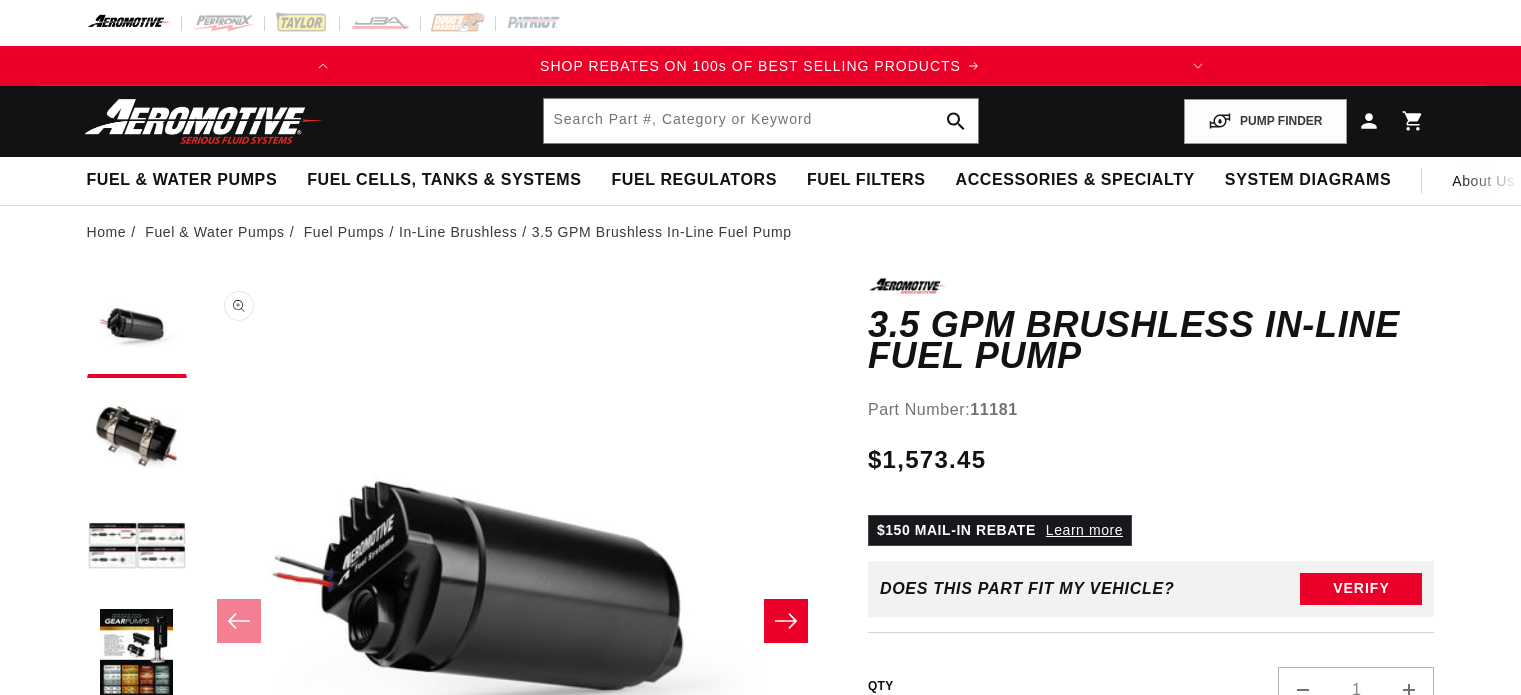 scroll, scrollTop: 0, scrollLeft: 0, axis: both 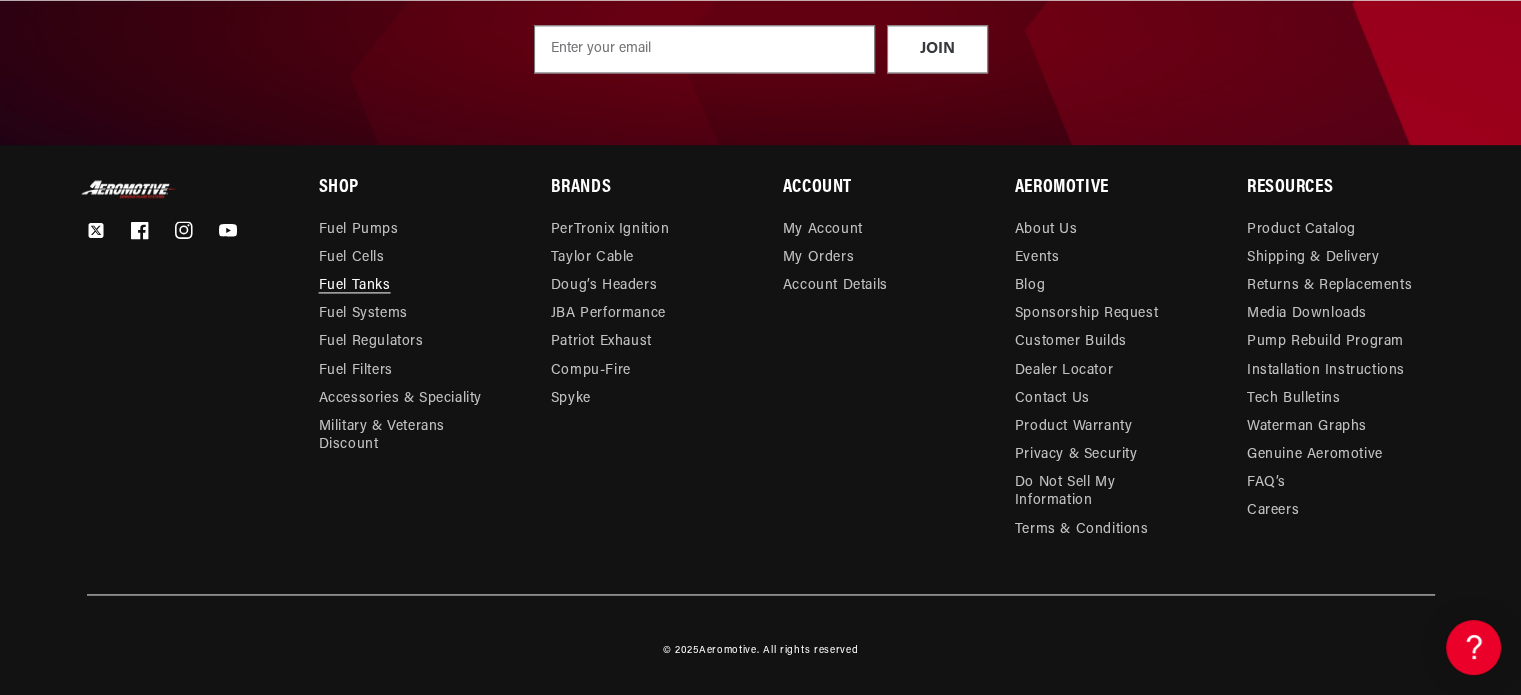 click on "Fuel Tanks" at bounding box center (355, 286) 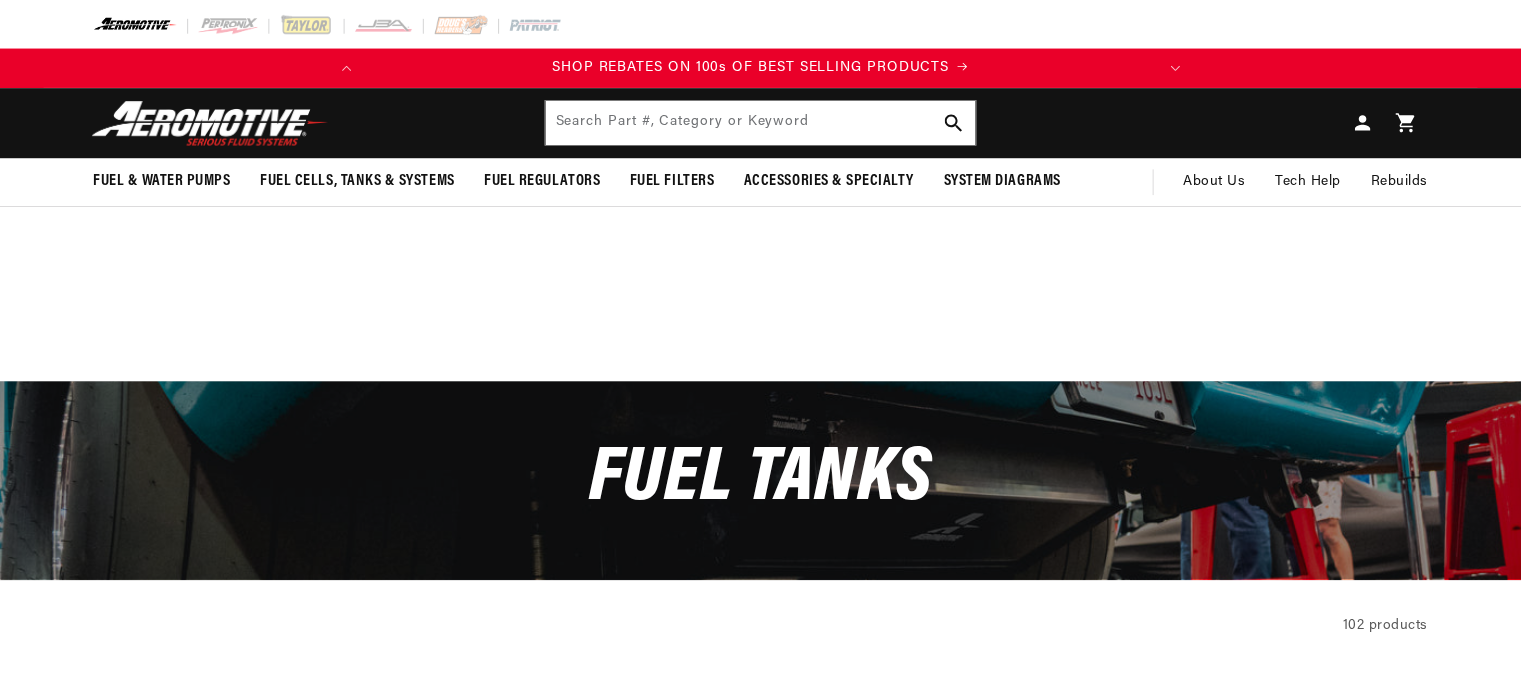 scroll, scrollTop: 0, scrollLeft: 0, axis: both 